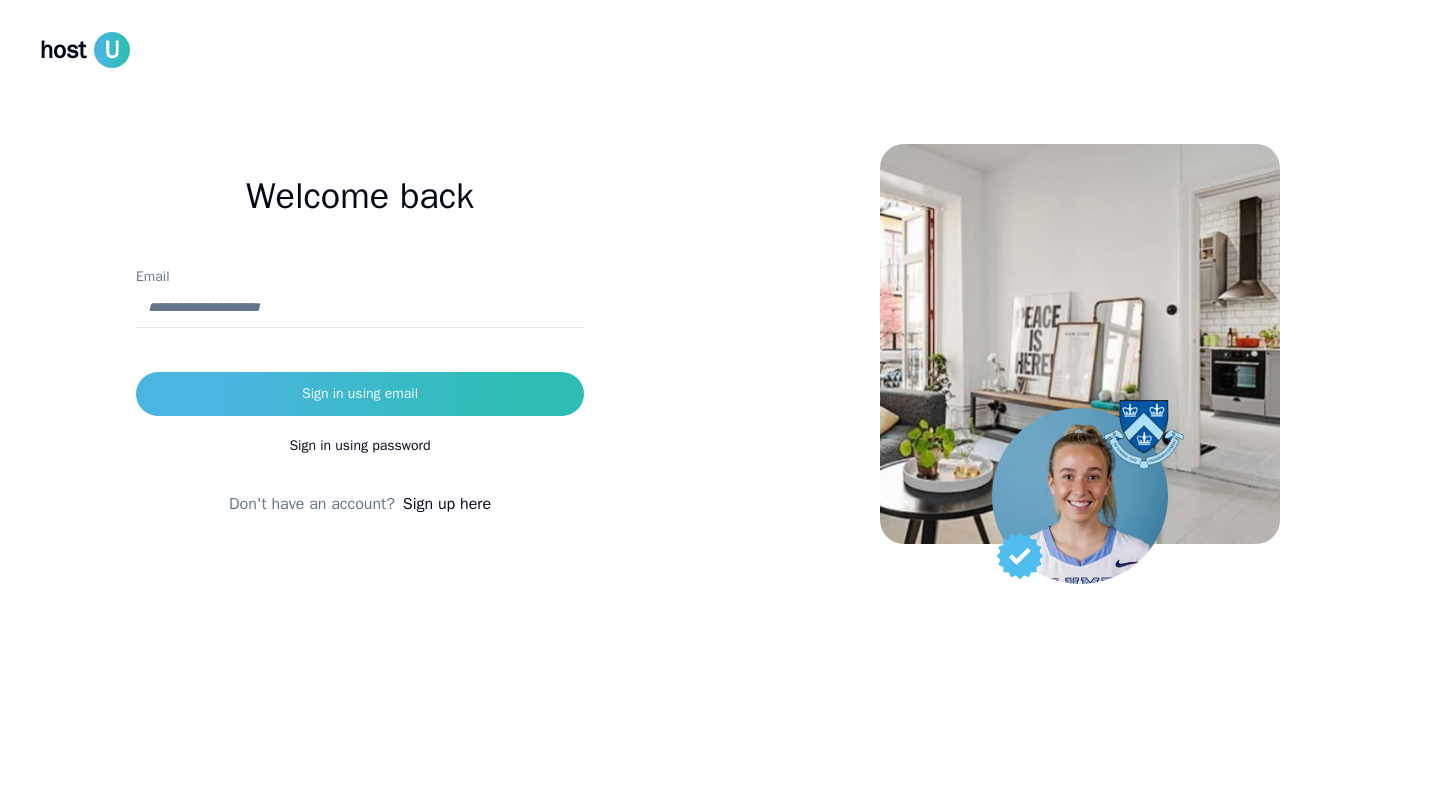 scroll, scrollTop: 0, scrollLeft: 0, axis: both 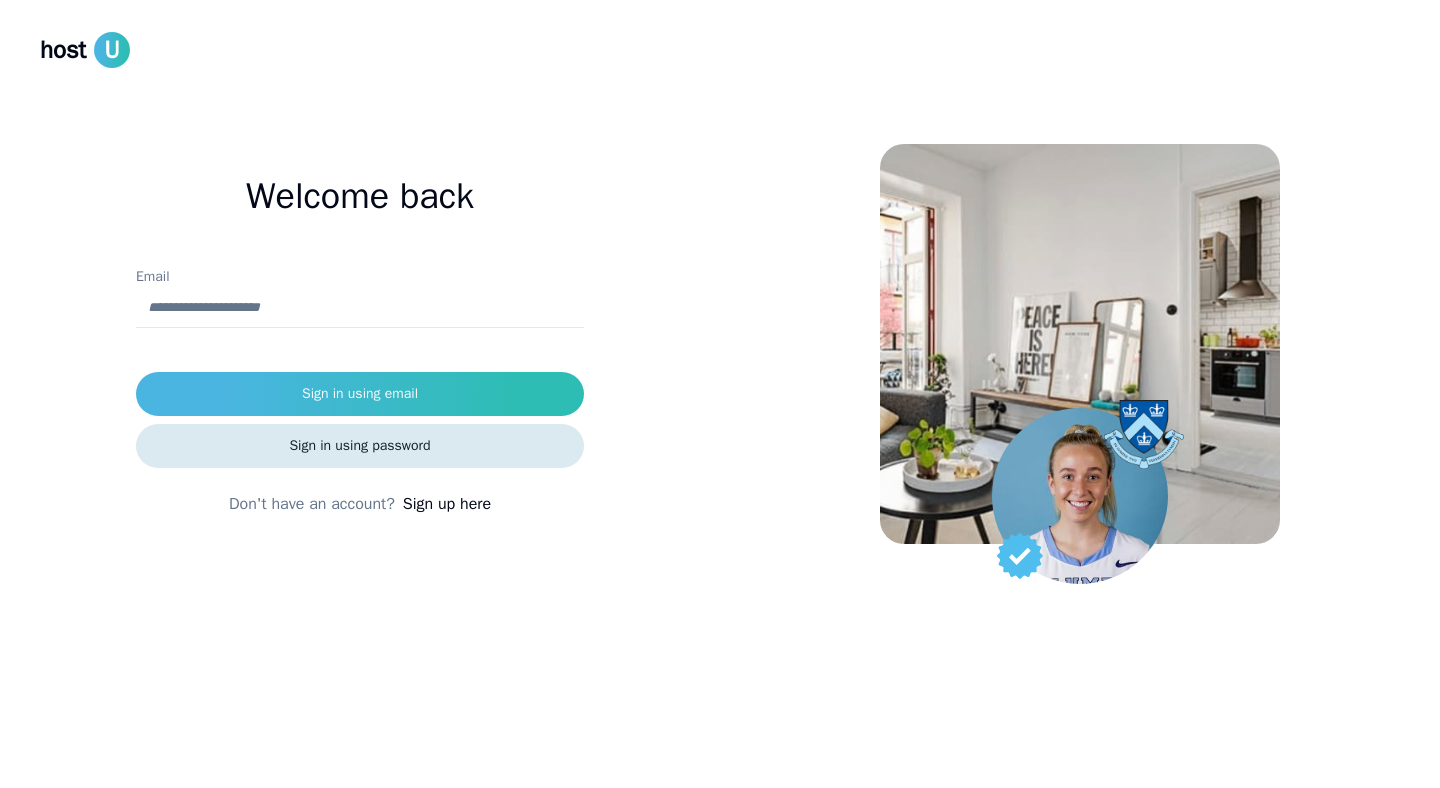 click on "Sign in using password" at bounding box center [360, 446] 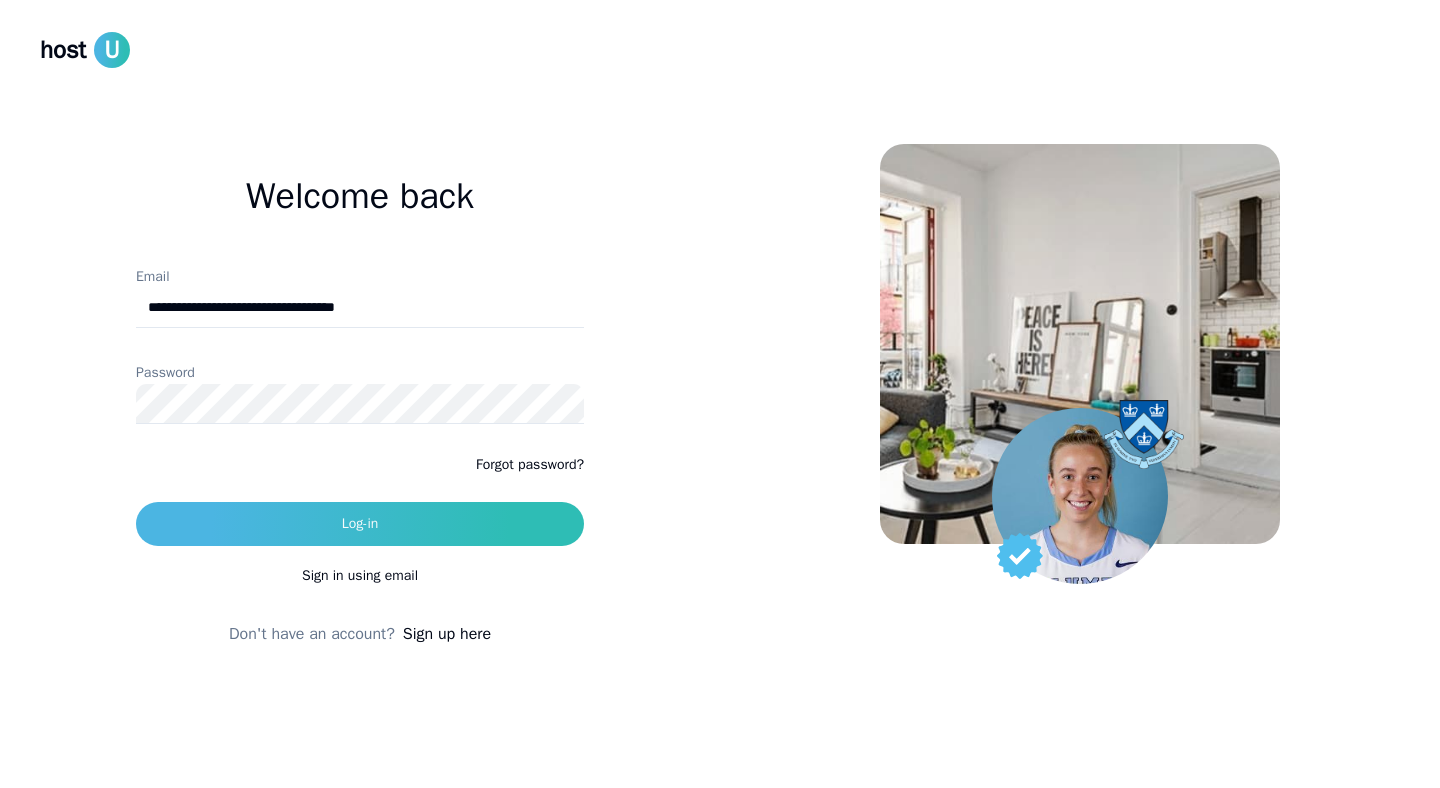 type on "**********" 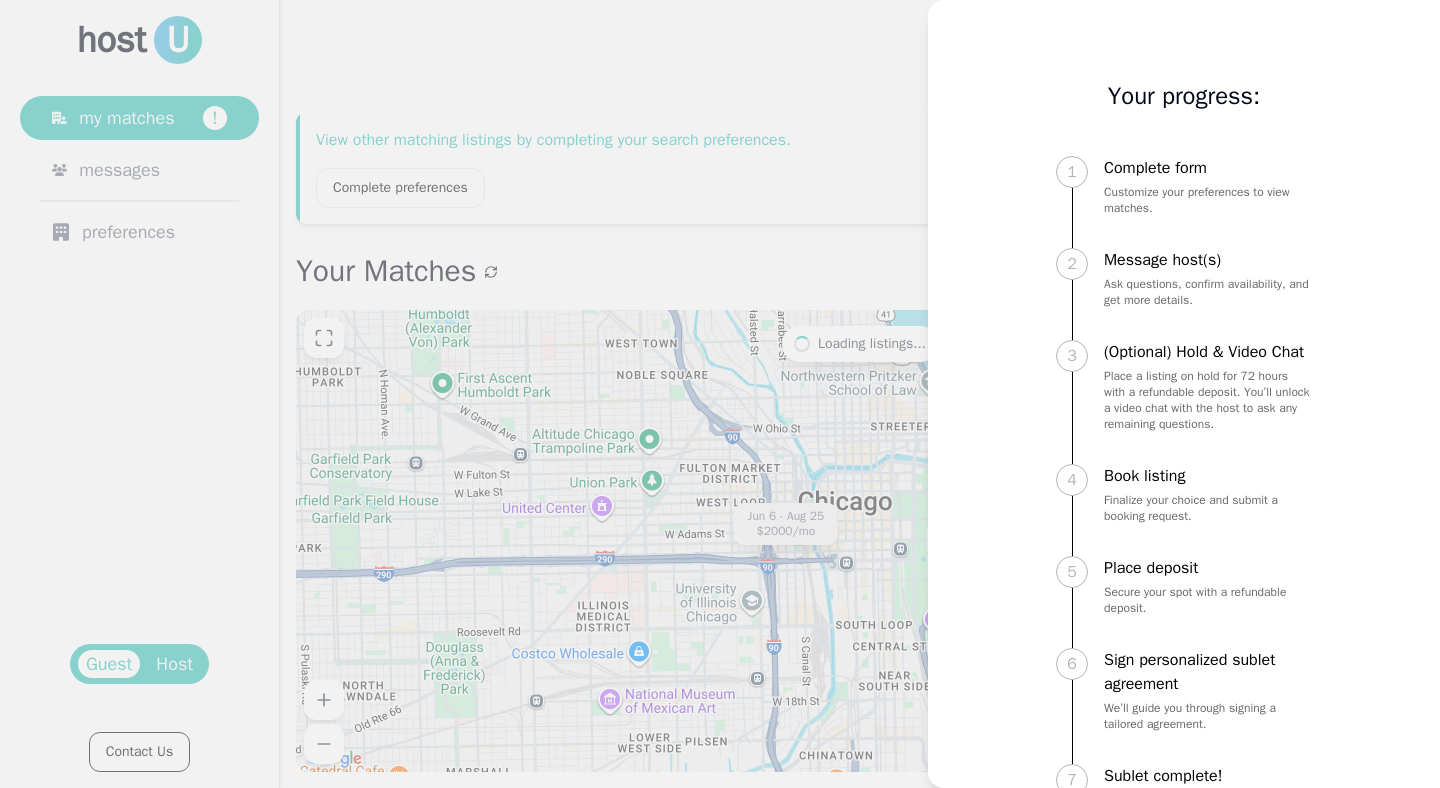 click at bounding box center (720, 394) 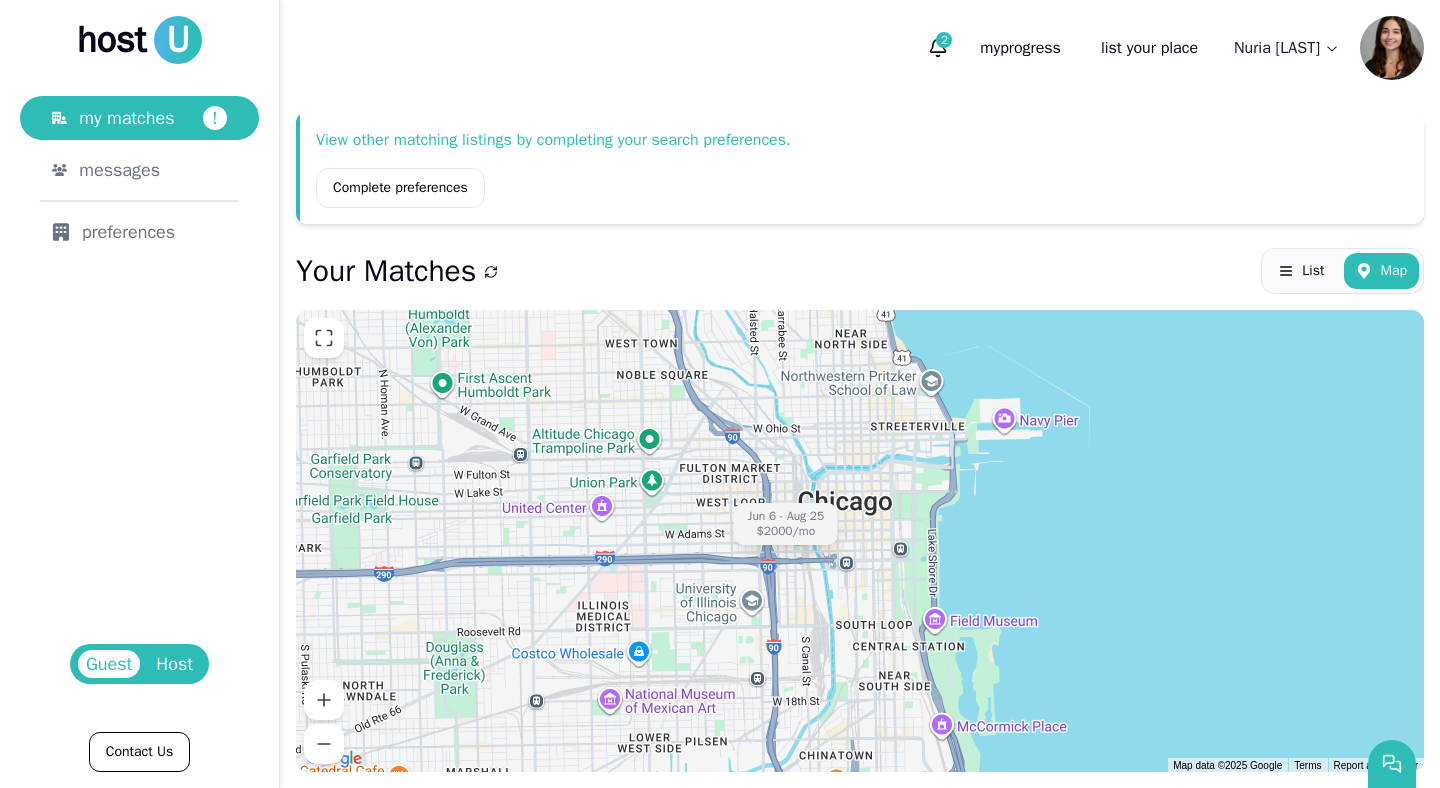 click on "Host" at bounding box center (174, 664) 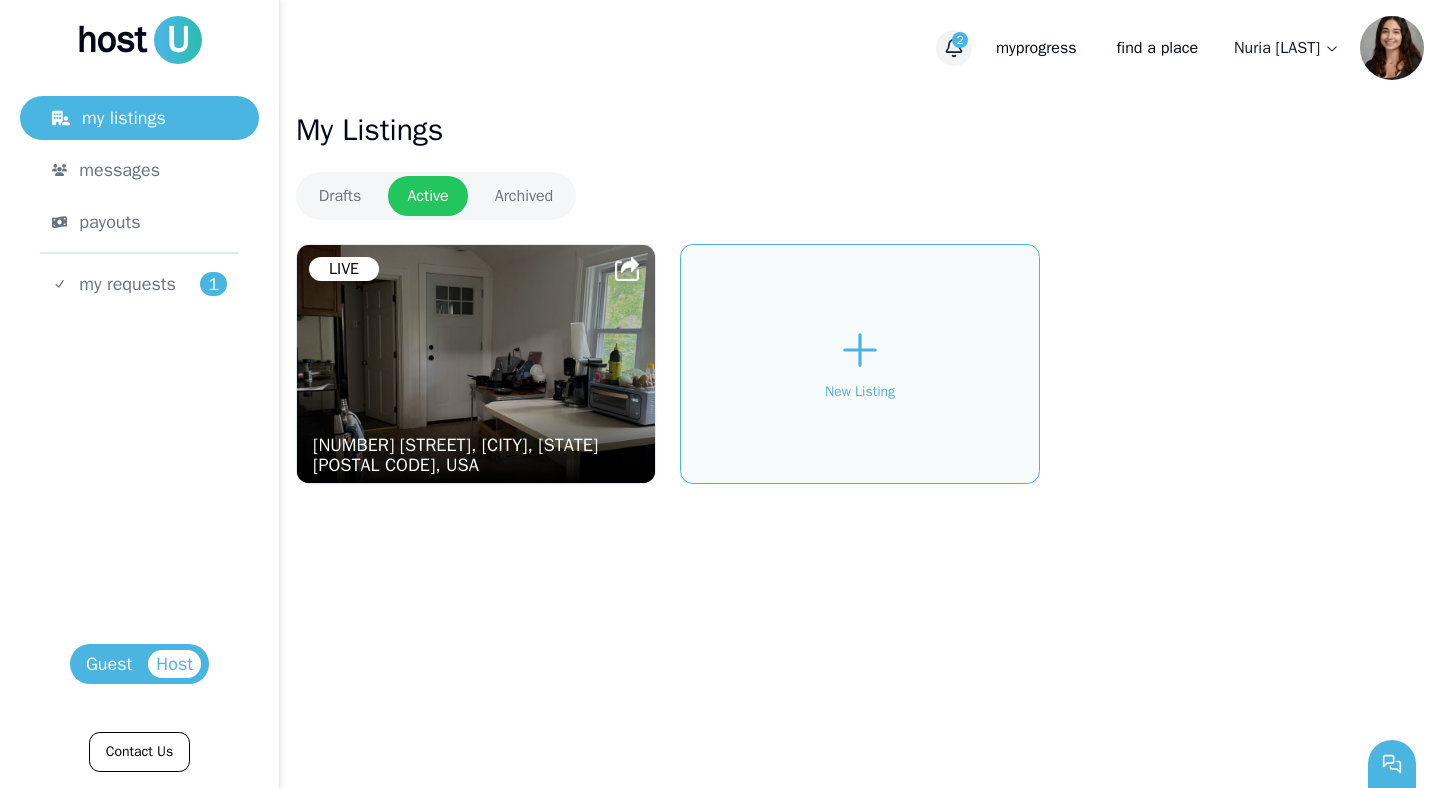 click 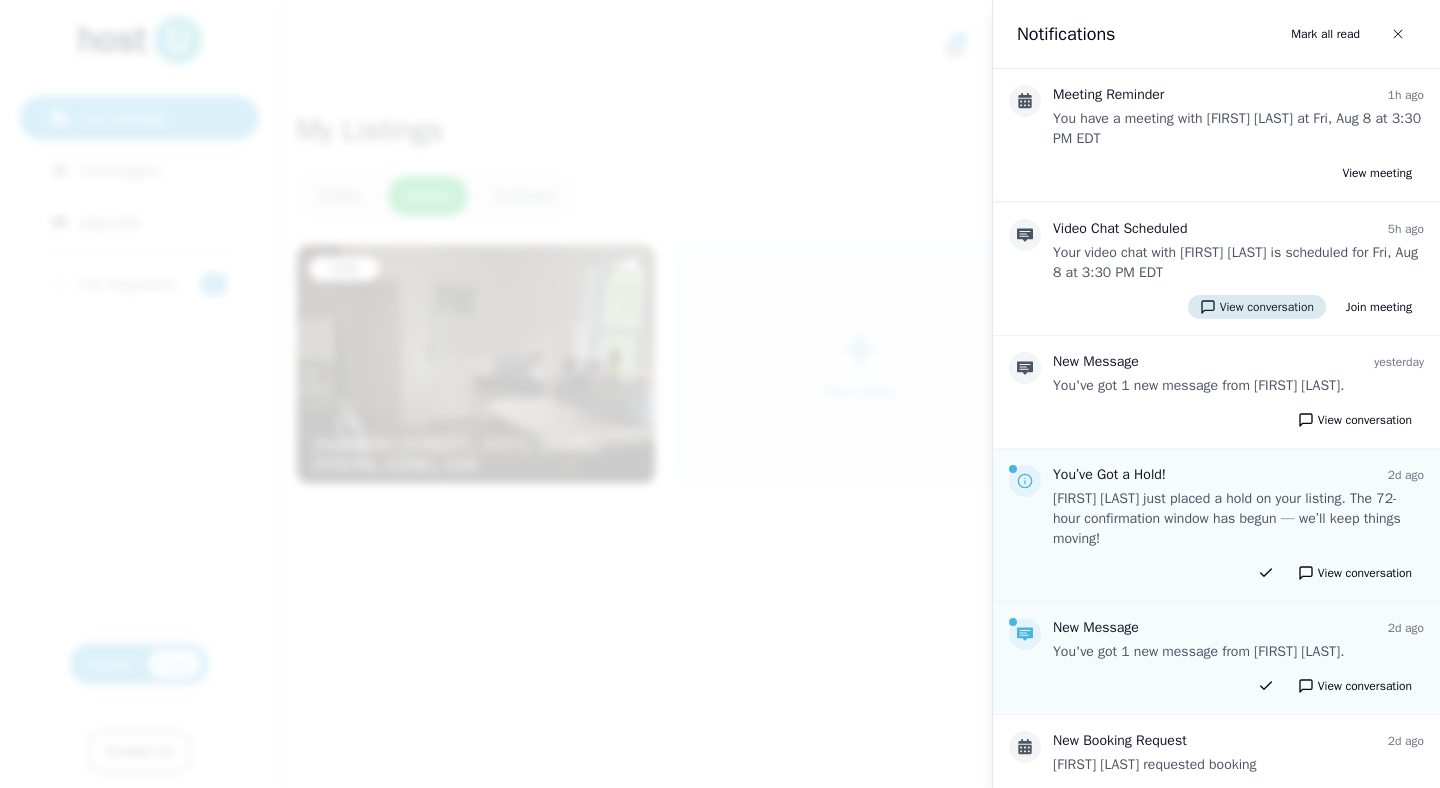 click on "View conversation" at bounding box center [1257, 307] 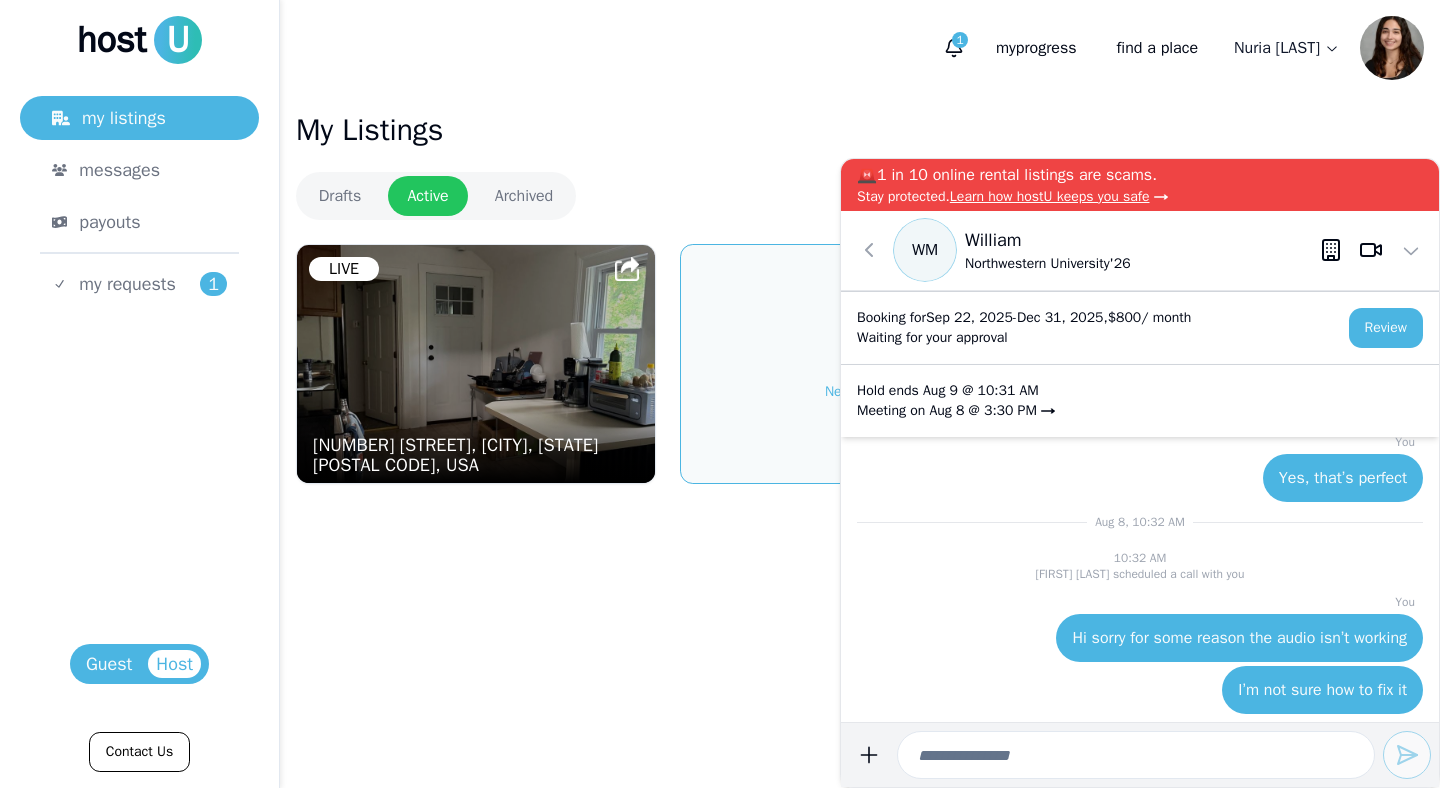 click on "Aug 8 @ 3:30 PM" at bounding box center (982, 410) 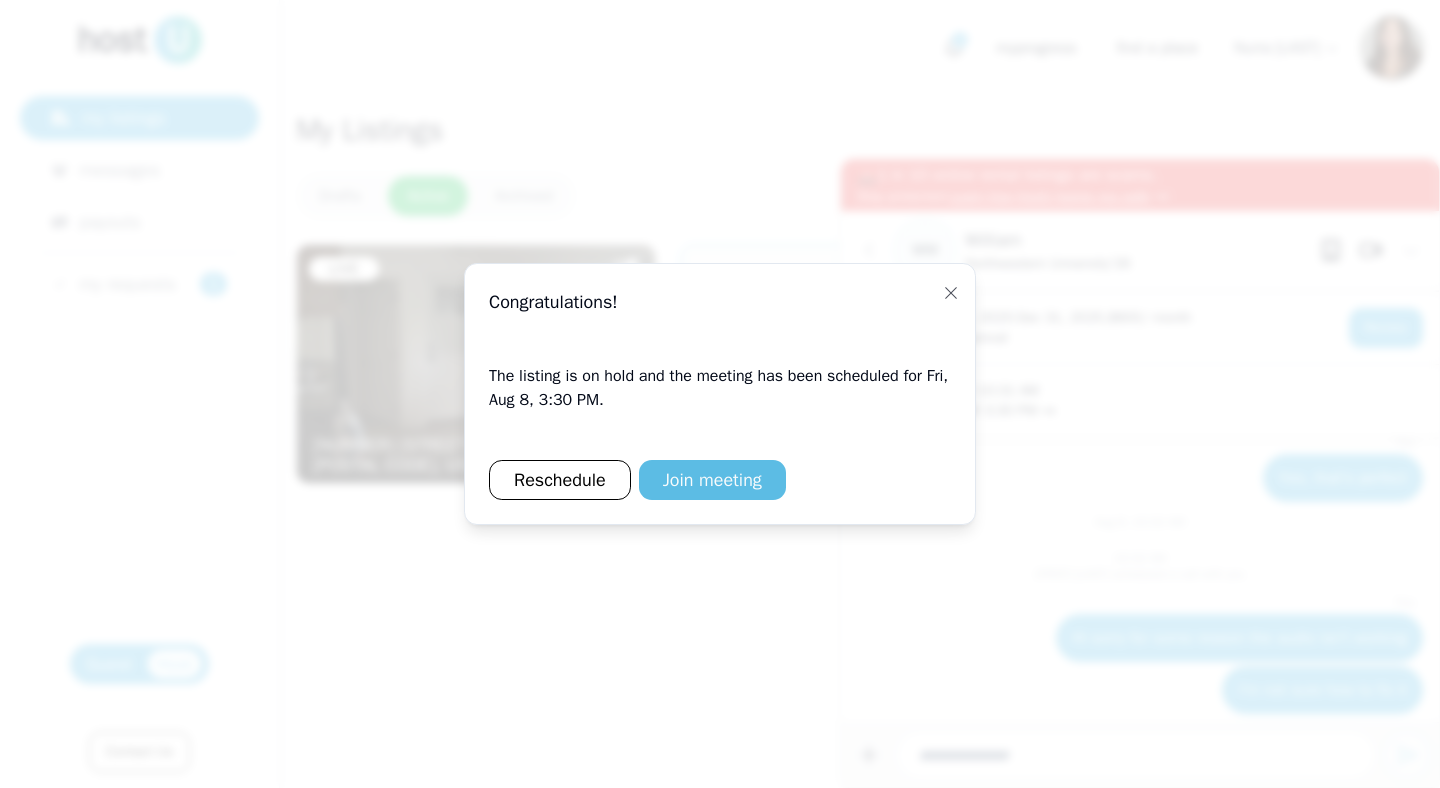 click on "Join meeting" at bounding box center [712, 480] 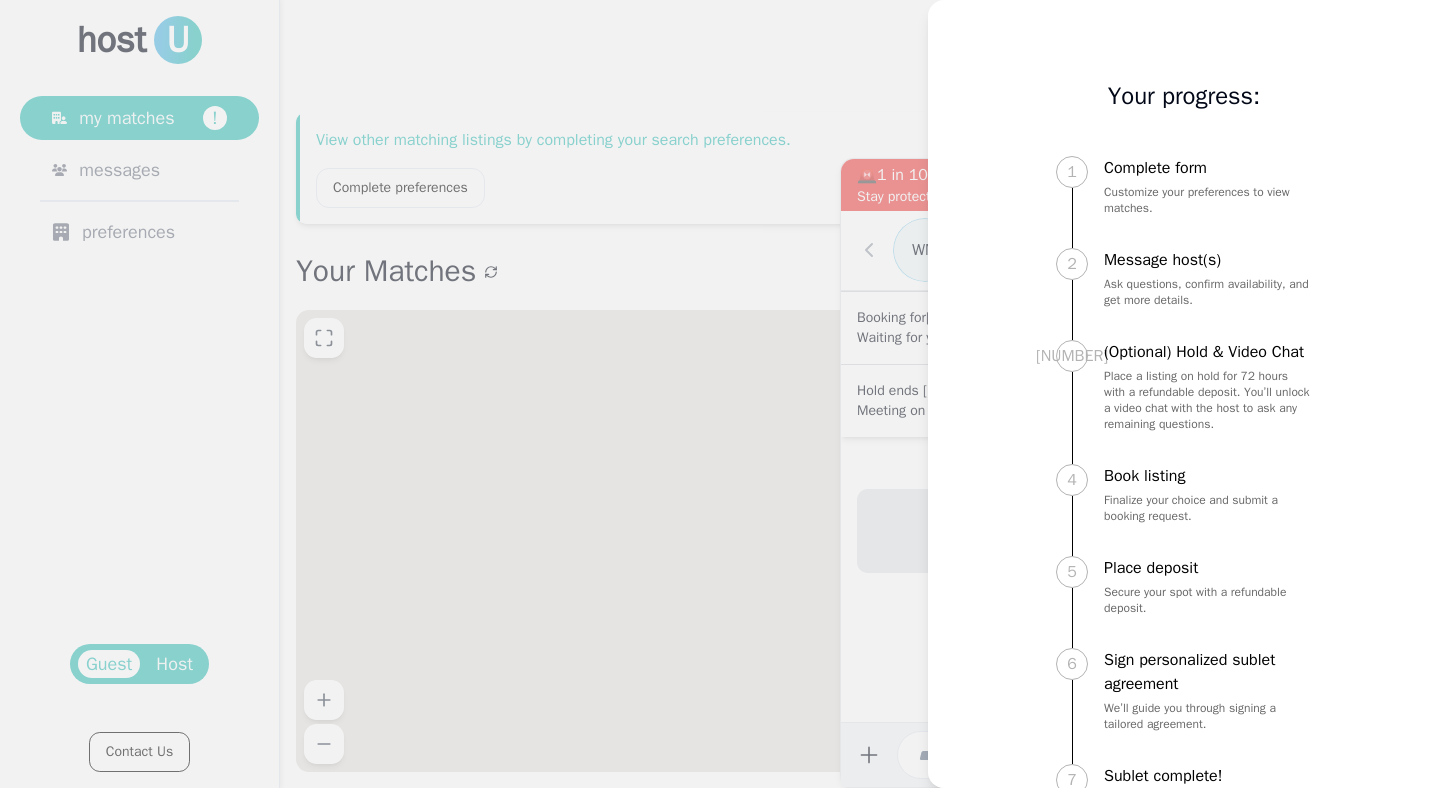 scroll, scrollTop: 0, scrollLeft: 0, axis: both 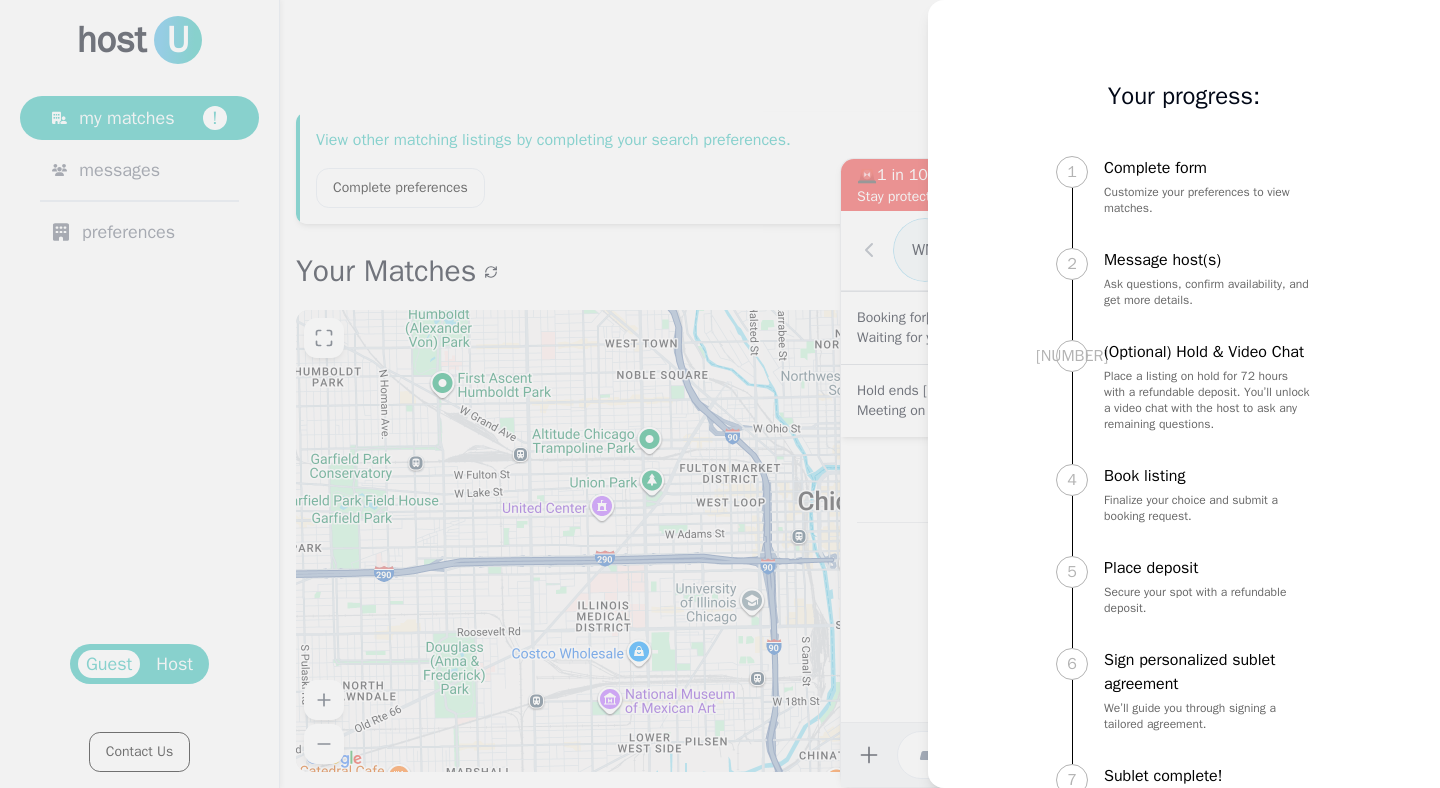 click at bounding box center [720, 394] 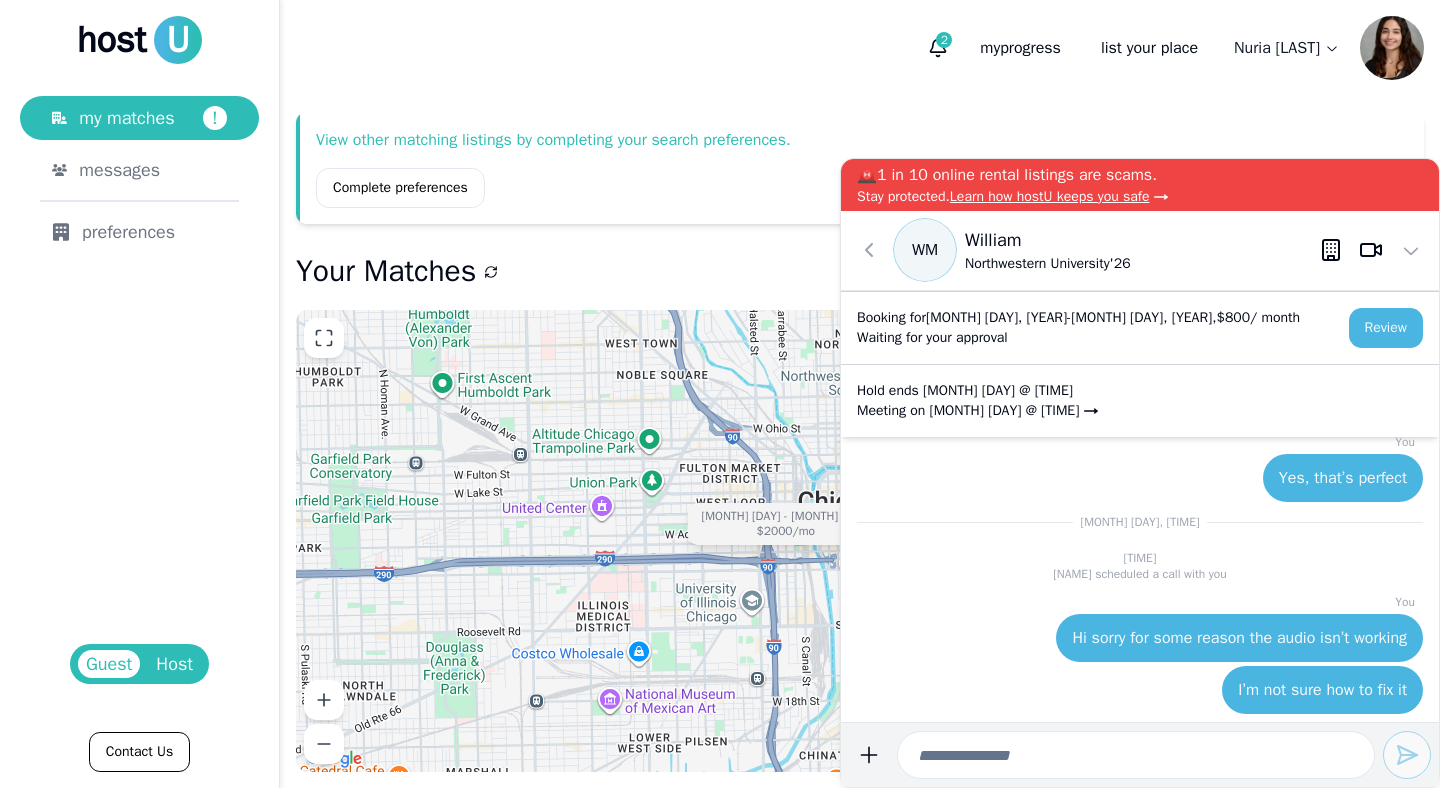 click at bounding box center (1136, 755) 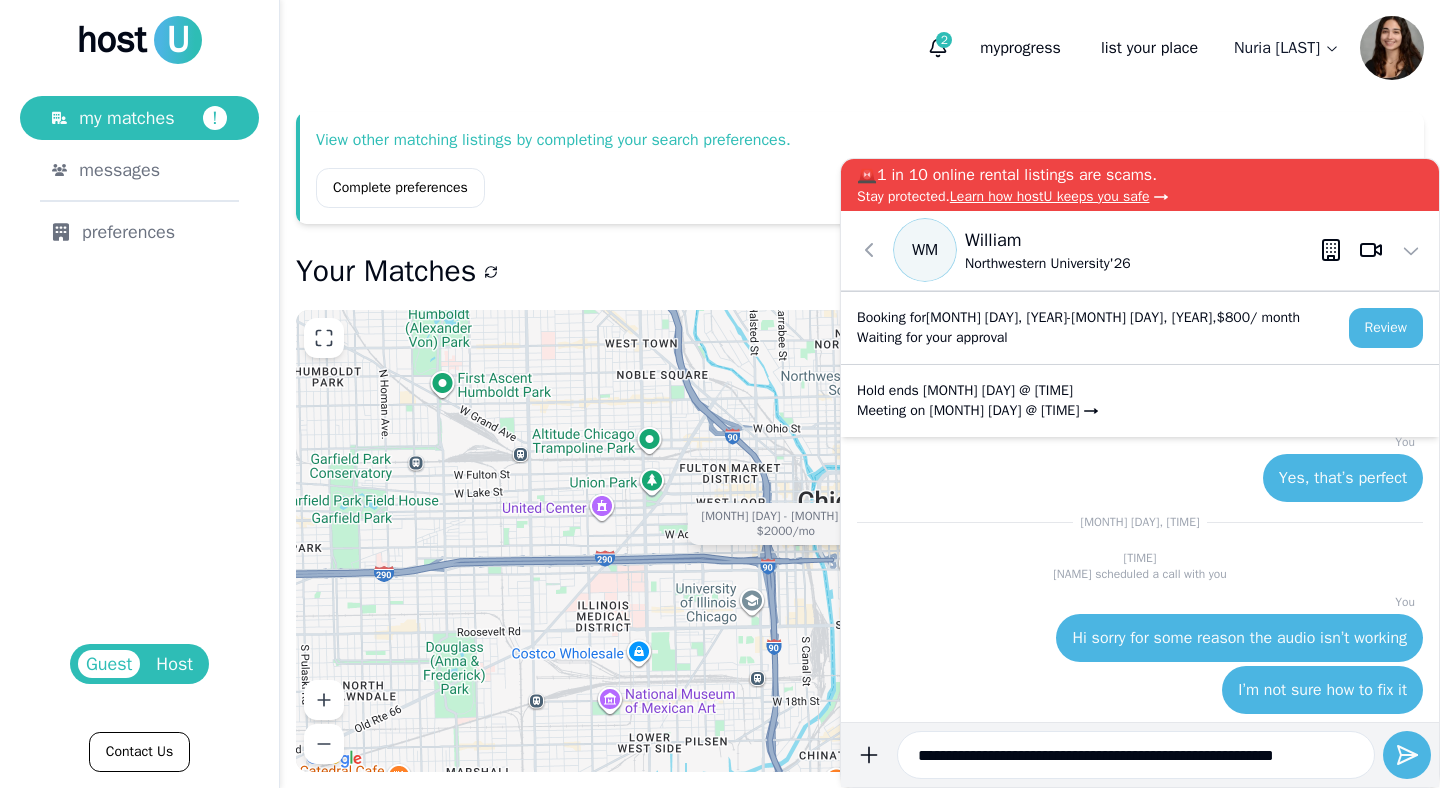 type on "**********" 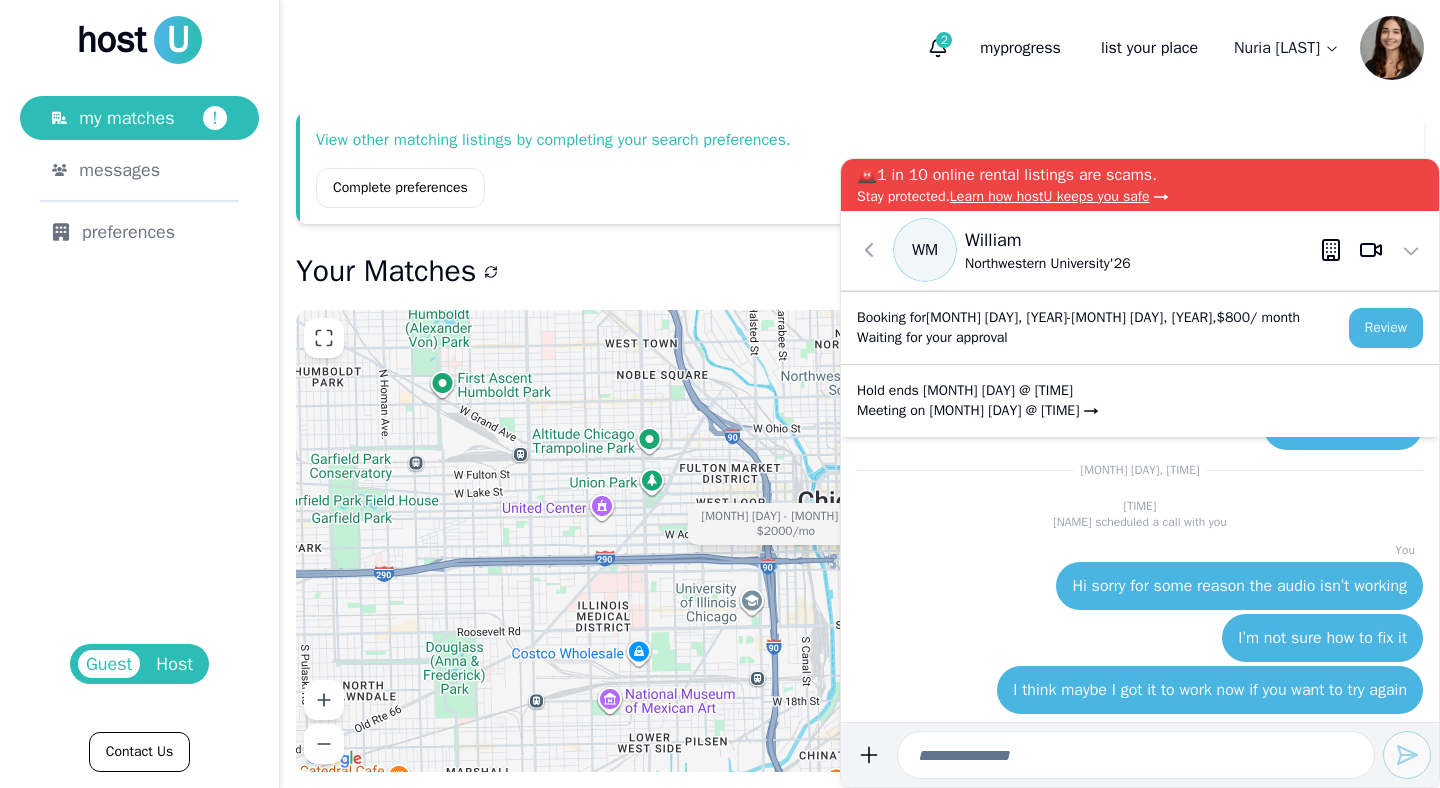 click on "I think maybe I got it to work now if you want to try again I’m not sure how to fix it Hi sorry for some reason the audio isn’t working You 10:32 AM William scheduled a call with you Aug 8, 10:32 AM Yes, that’s perfect You Does 2:30pm on Friday work? Chicago time. William Aug 7, 11:43 AM Ok sounds good. We can schedule a videochat whenever you are ready to go through with the booking. You 10:31 AM William put the listing on hold Oops I requested booking on accident. I will however place on hold. So I can get my finances in order and it says something about a videochat or something. William 2:41 AM William requested booking Aug 6, 02:41 AM Hi. It is about a 10 minute walk to tech. We have two other male subletters right now but the listing is open to anyone. You How long of a walk to tech? Is it co-ed? I also would only book from September 23 to December 12. William 2:16 AM William expressed interest in your listing Aug 5, 02:16 AM" at bounding box center (1140, 579) 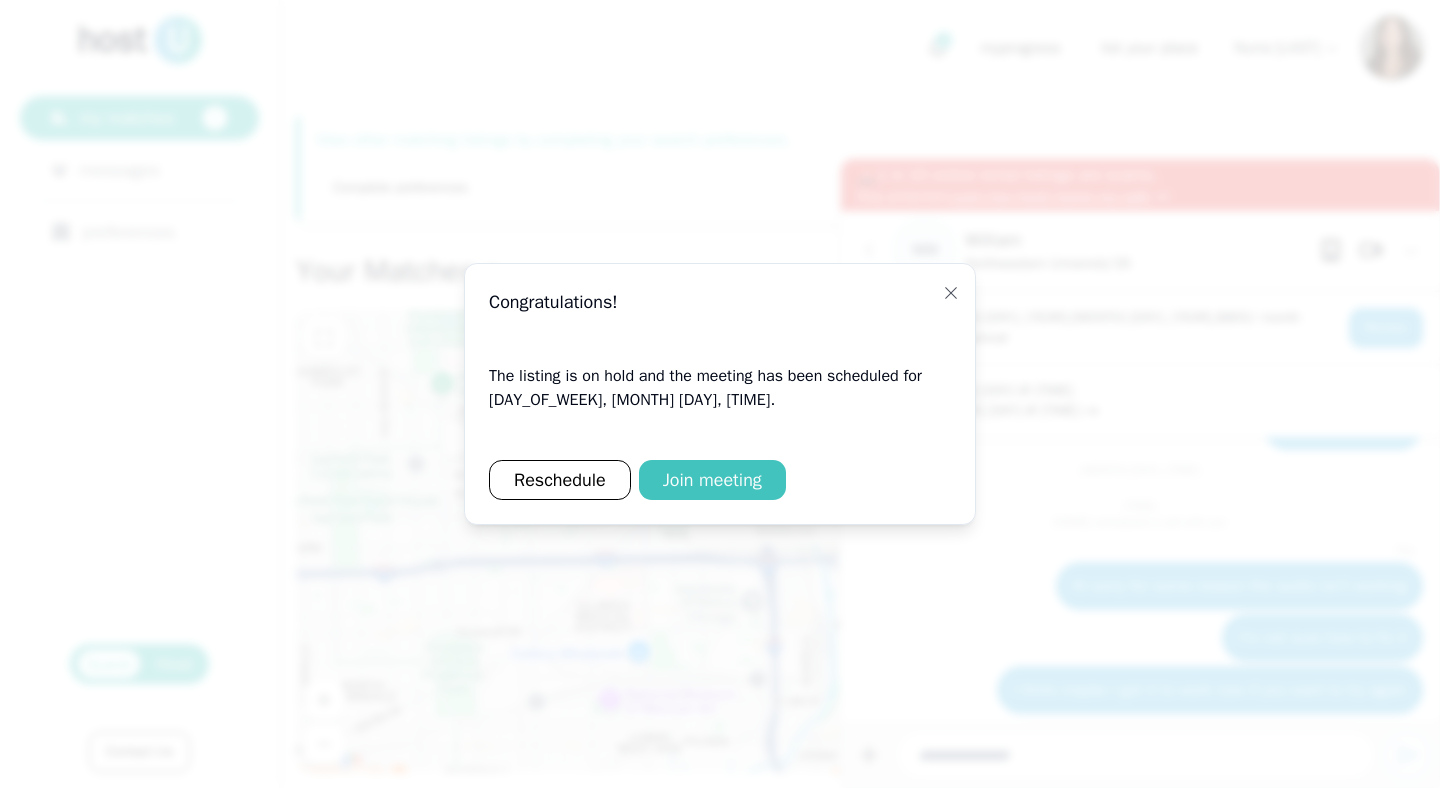click on "Join meeting" at bounding box center [712, 480] 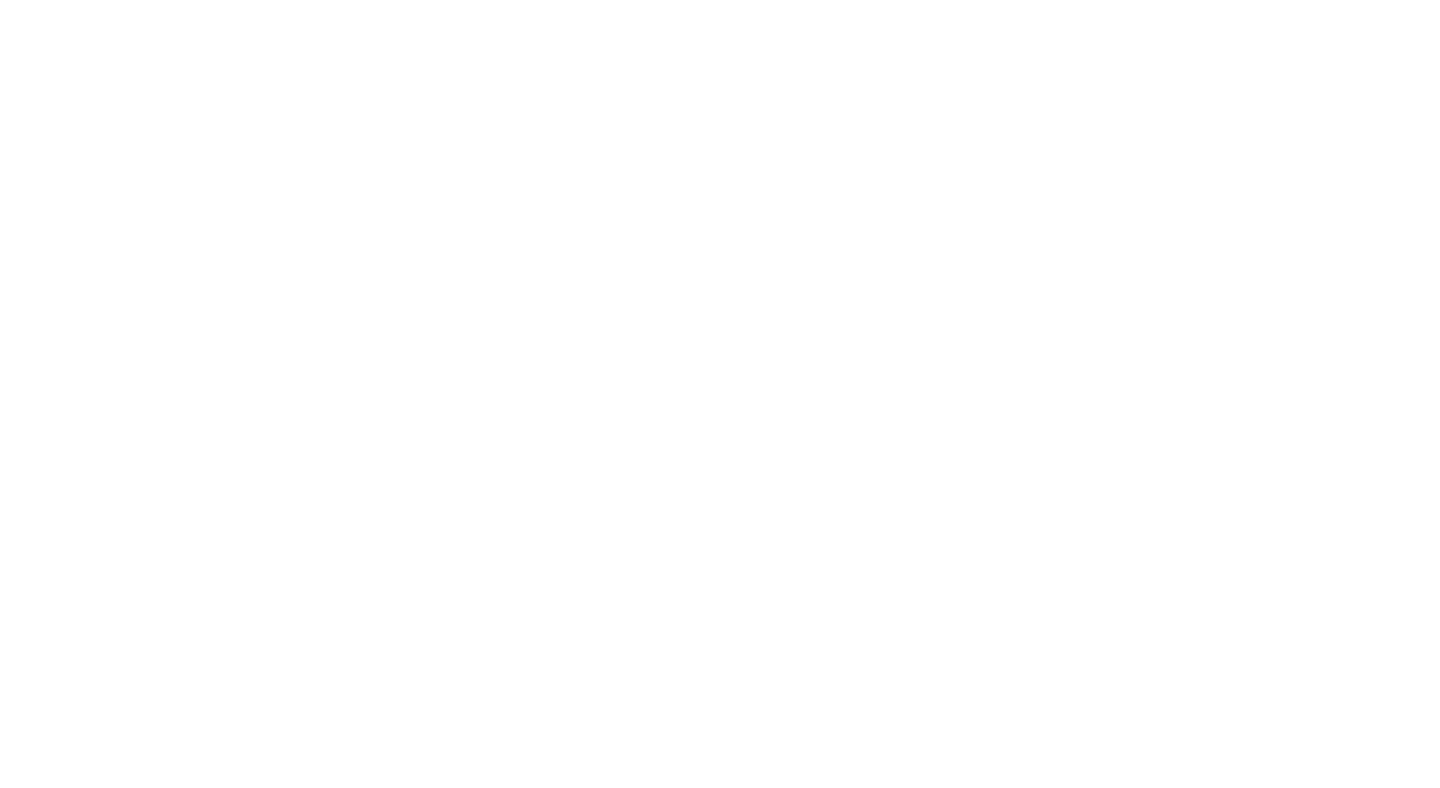 scroll, scrollTop: 0, scrollLeft: 0, axis: both 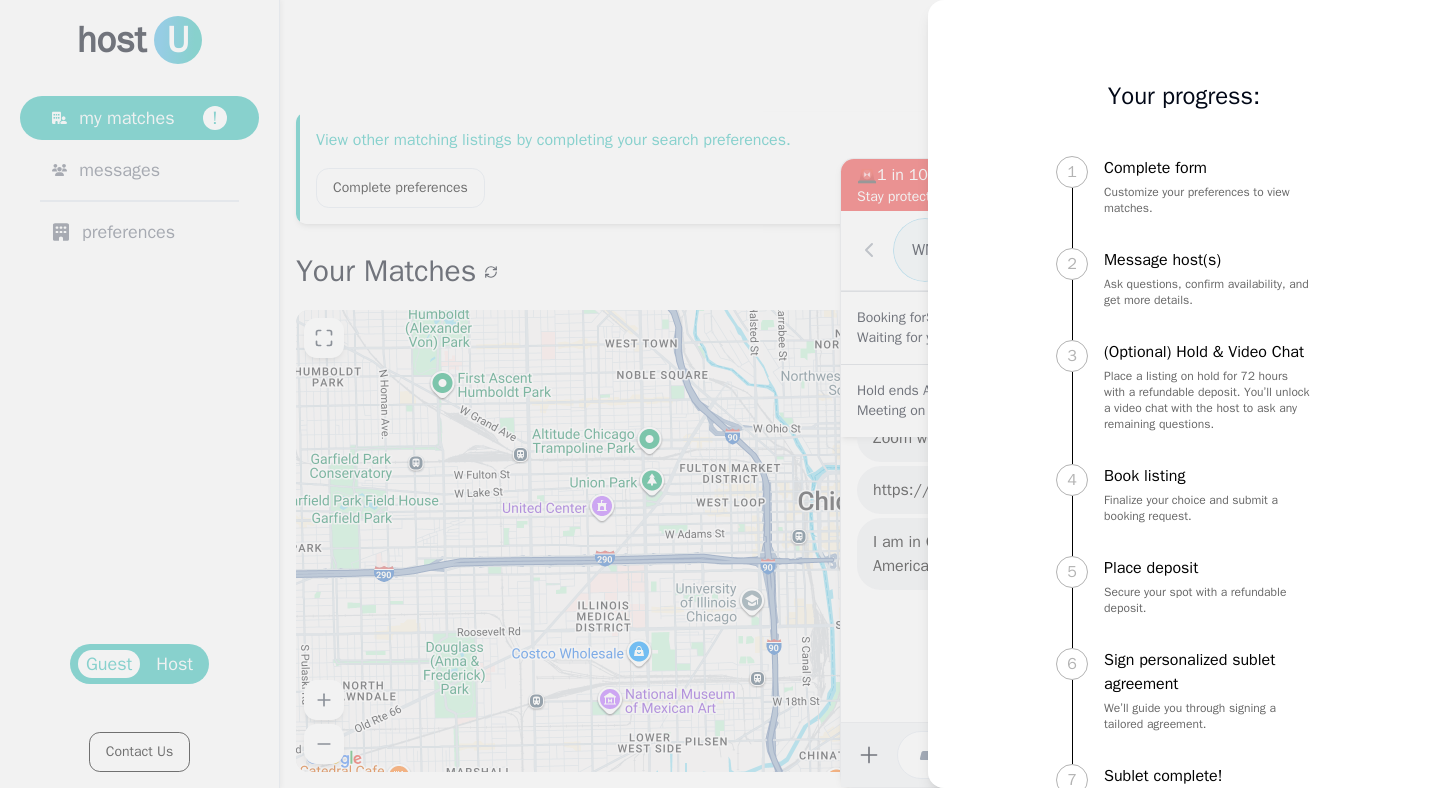 click at bounding box center (720, 394) 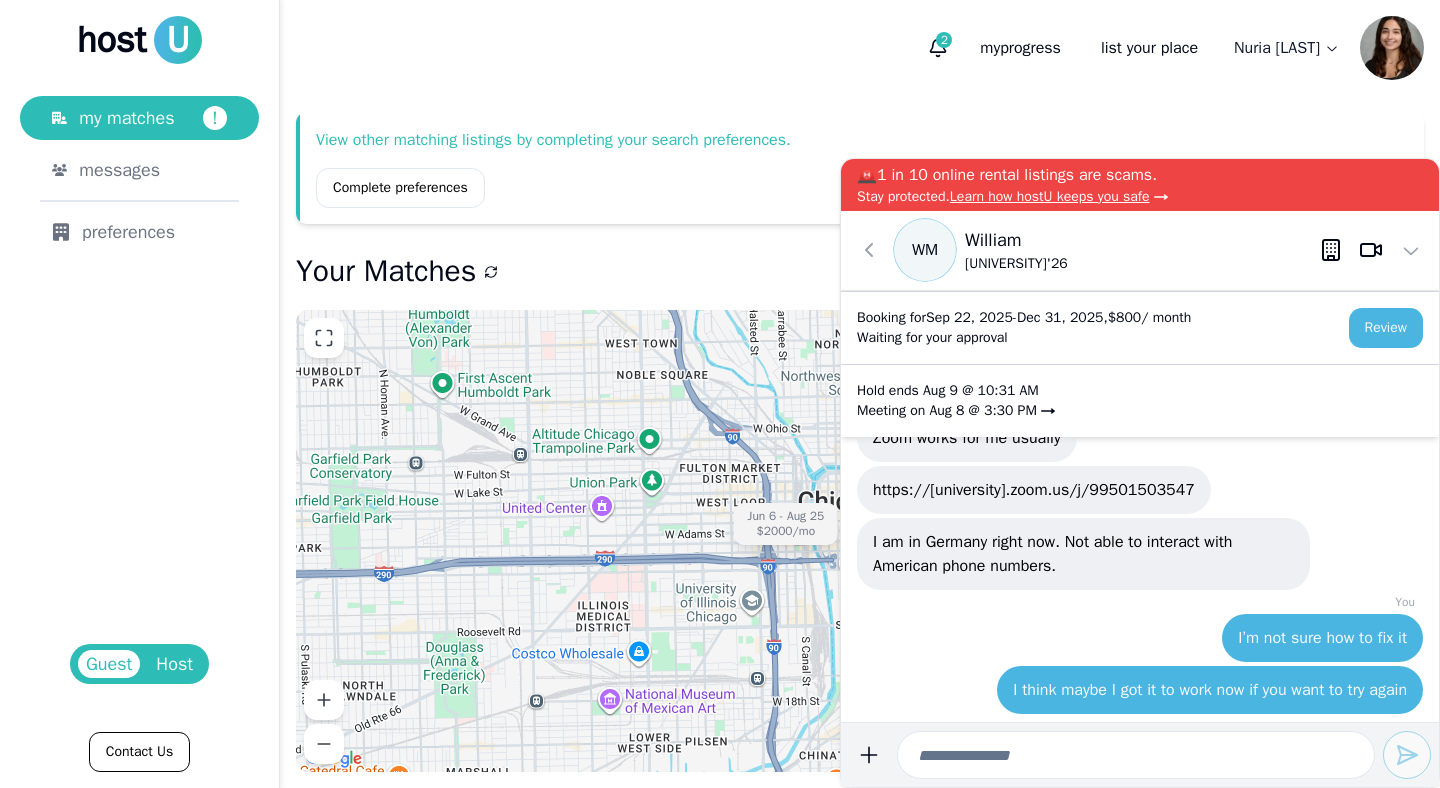 scroll, scrollTop: -73, scrollLeft: 0, axis: vertical 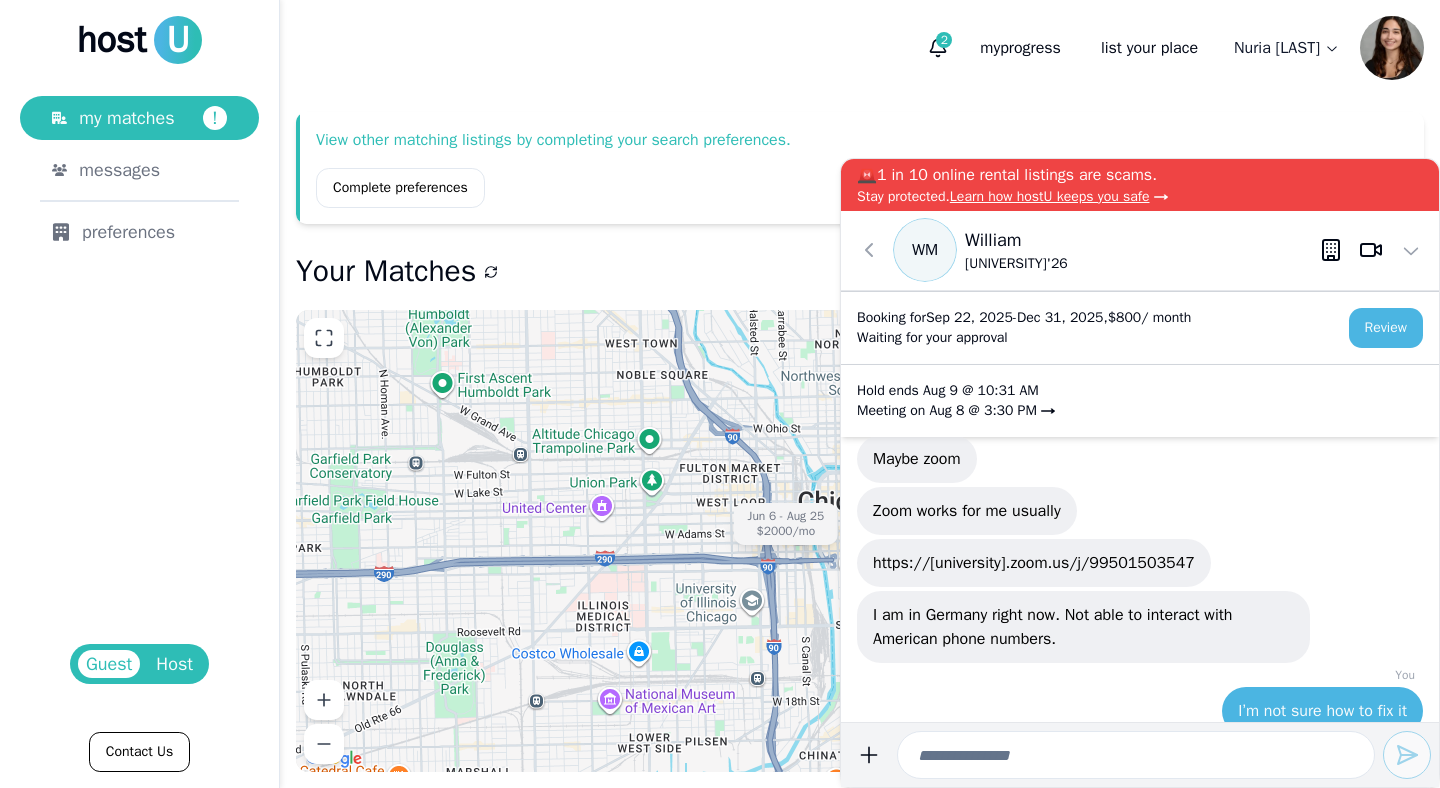 click on "https://[university].zoom.us/j/99501503547" at bounding box center (1034, 563) 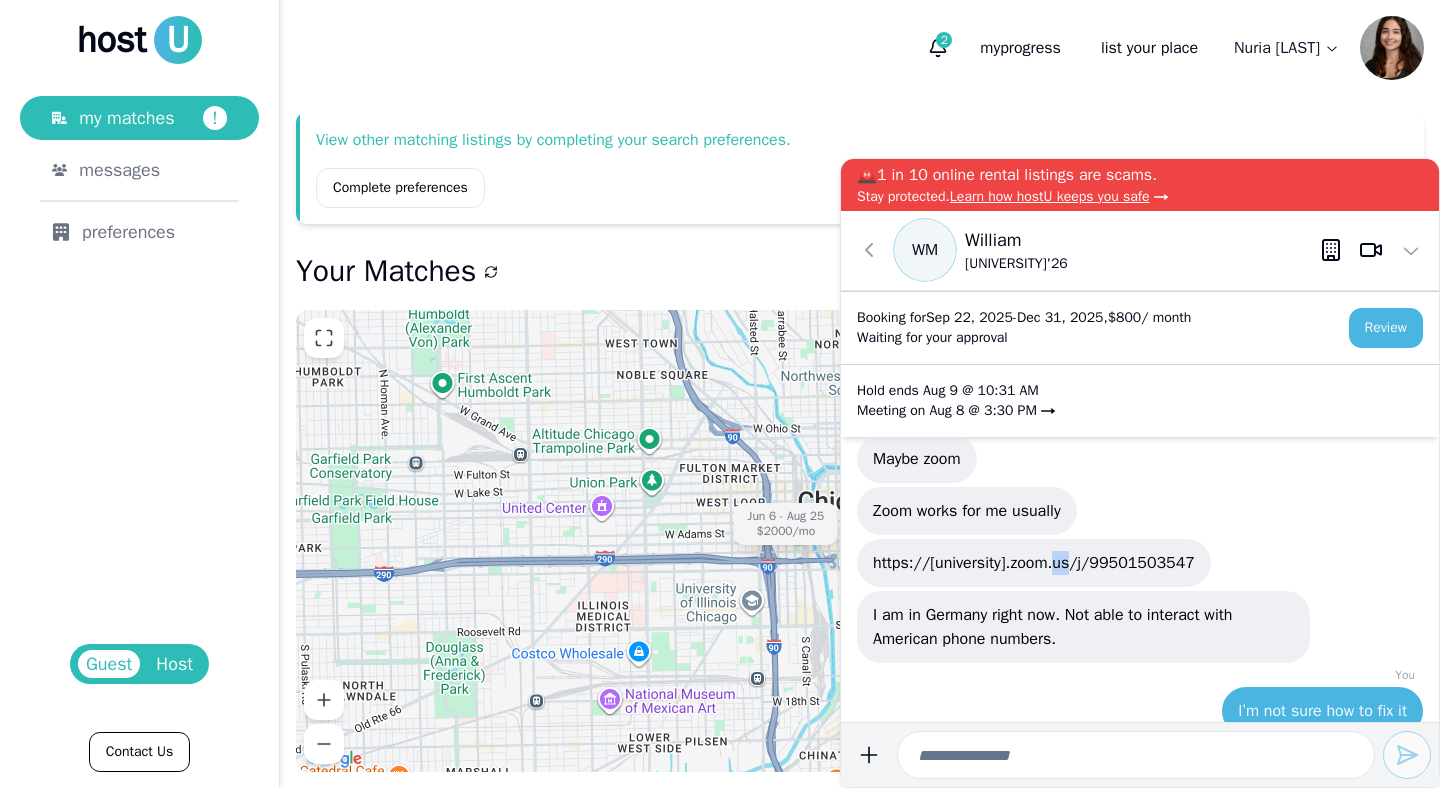 click on "https://northwestern.zoom.us/j/99501503547" at bounding box center (1034, 563) 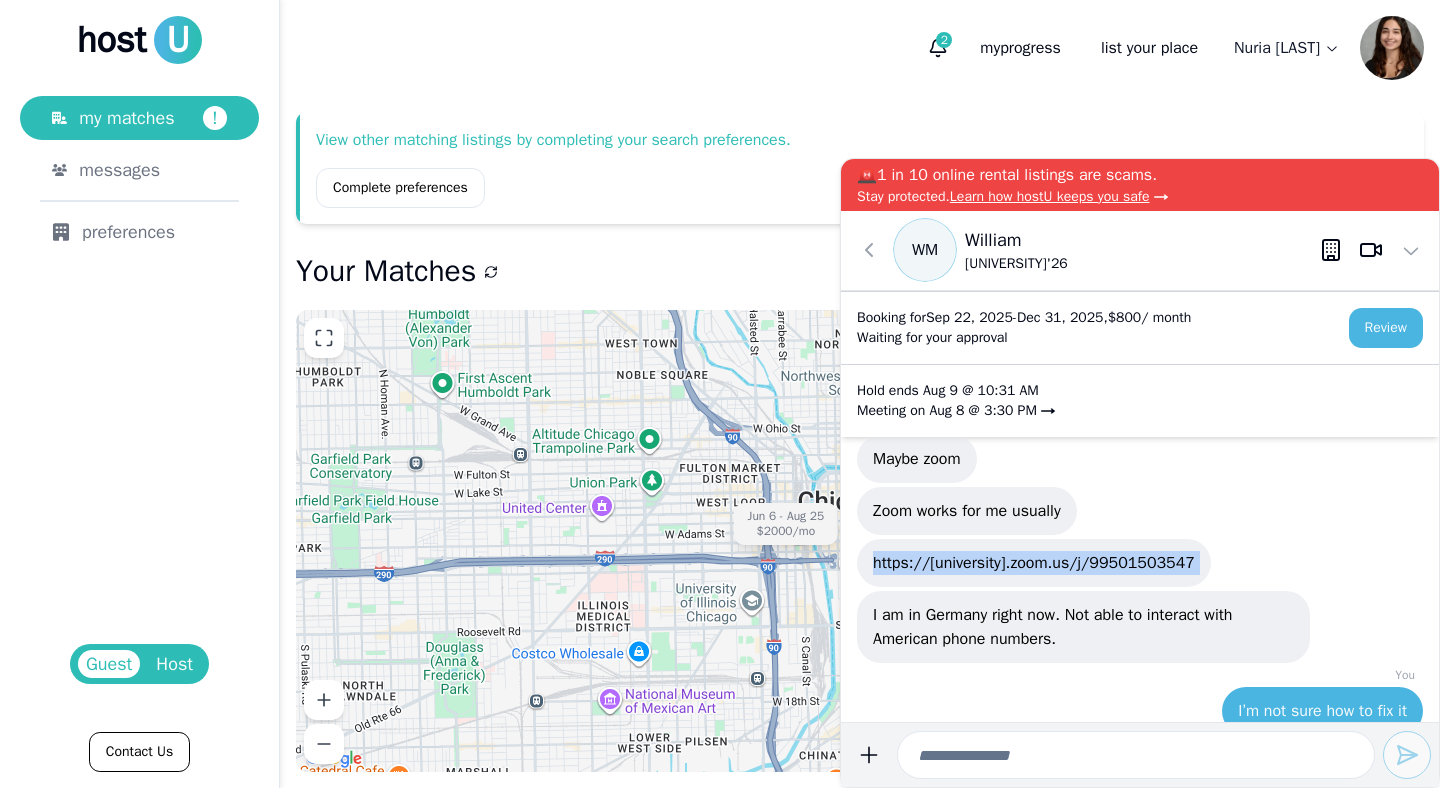 click on "https://northwestern.zoom.us/j/99501503547" at bounding box center [1034, 563] 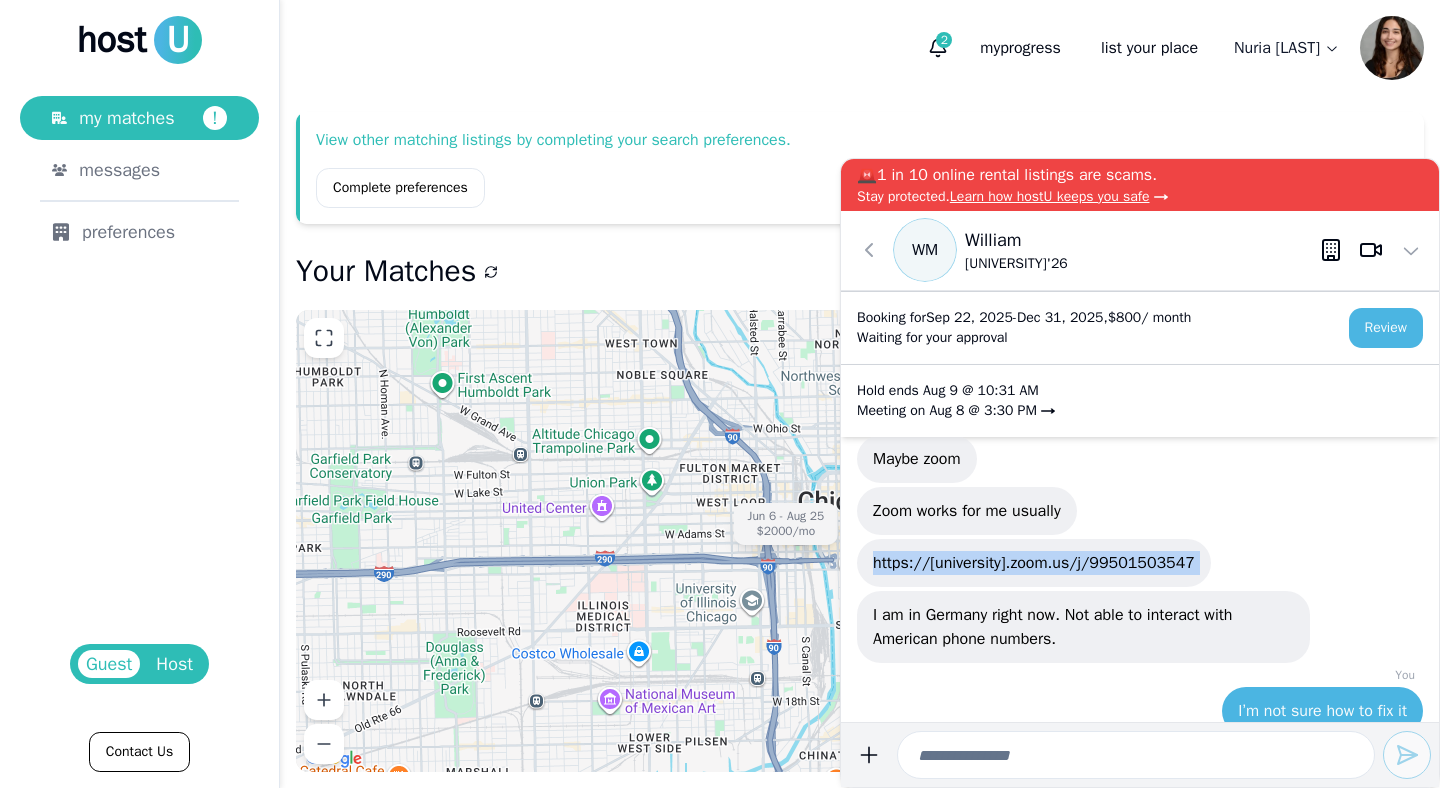 click 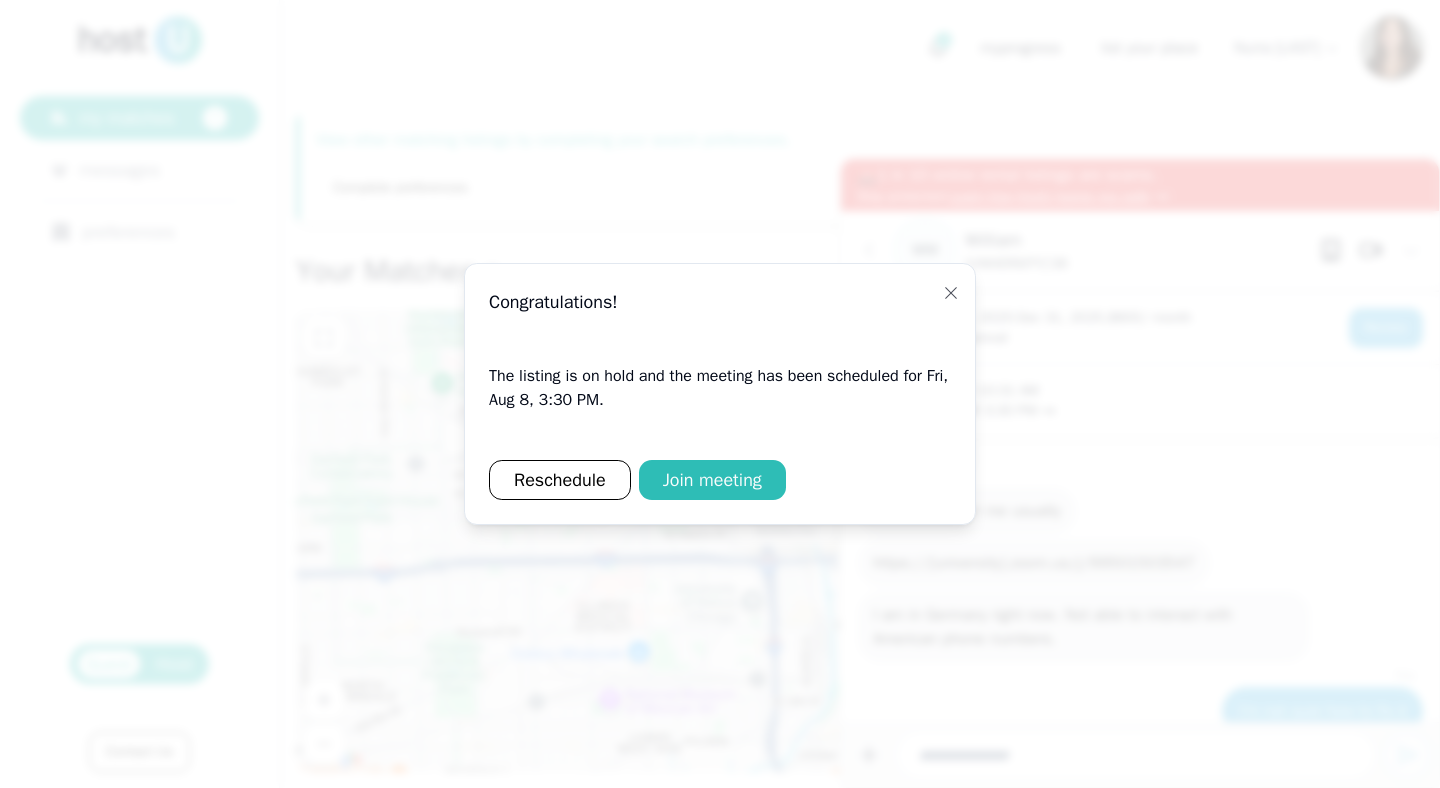 click on "Close Congratulations! The listing is on hold and the meeting has been scheduled for   Fri, Aug 8, 3:30 PM . Reschedule Join meeting" at bounding box center [720, 394] 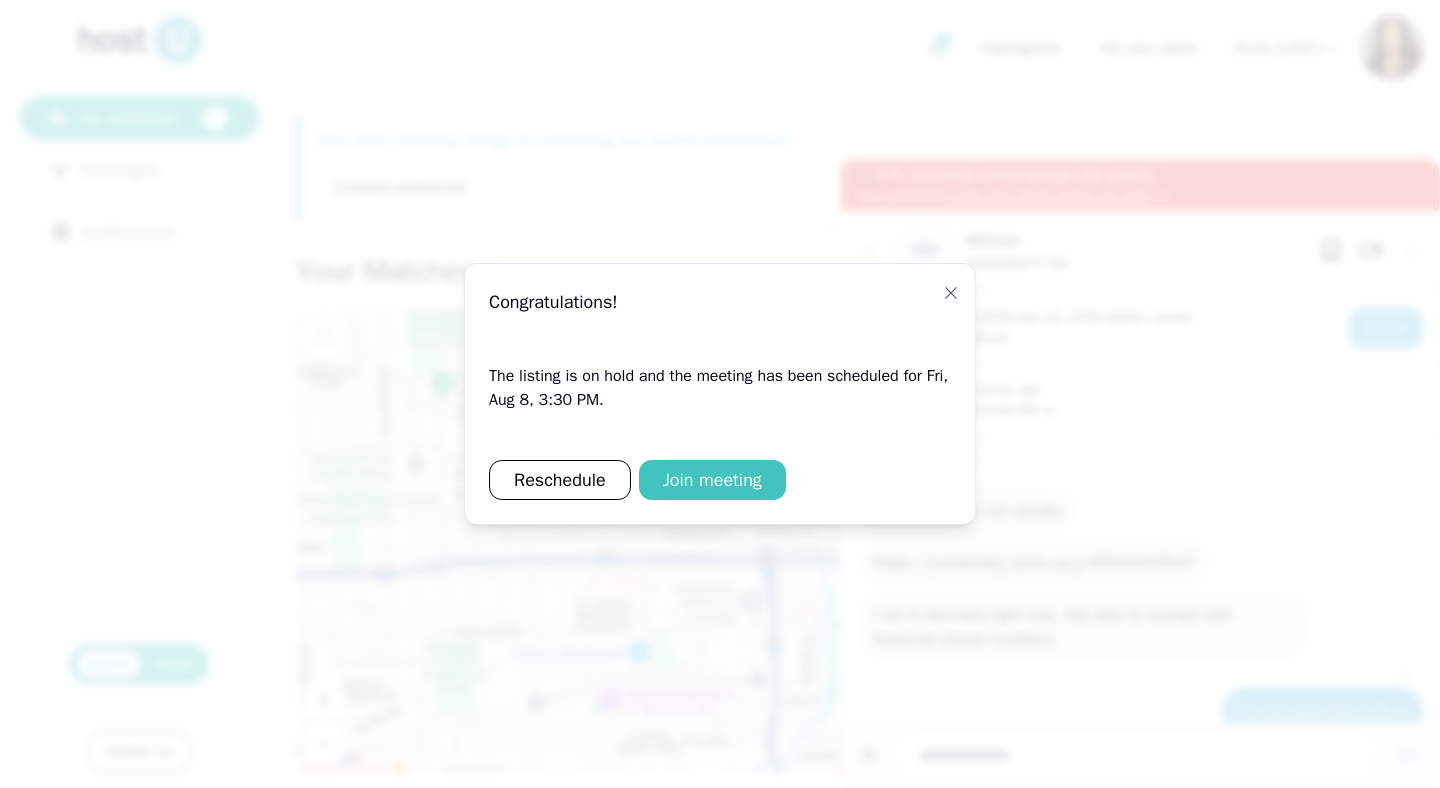 click on "Join meeting" at bounding box center (712, 480) 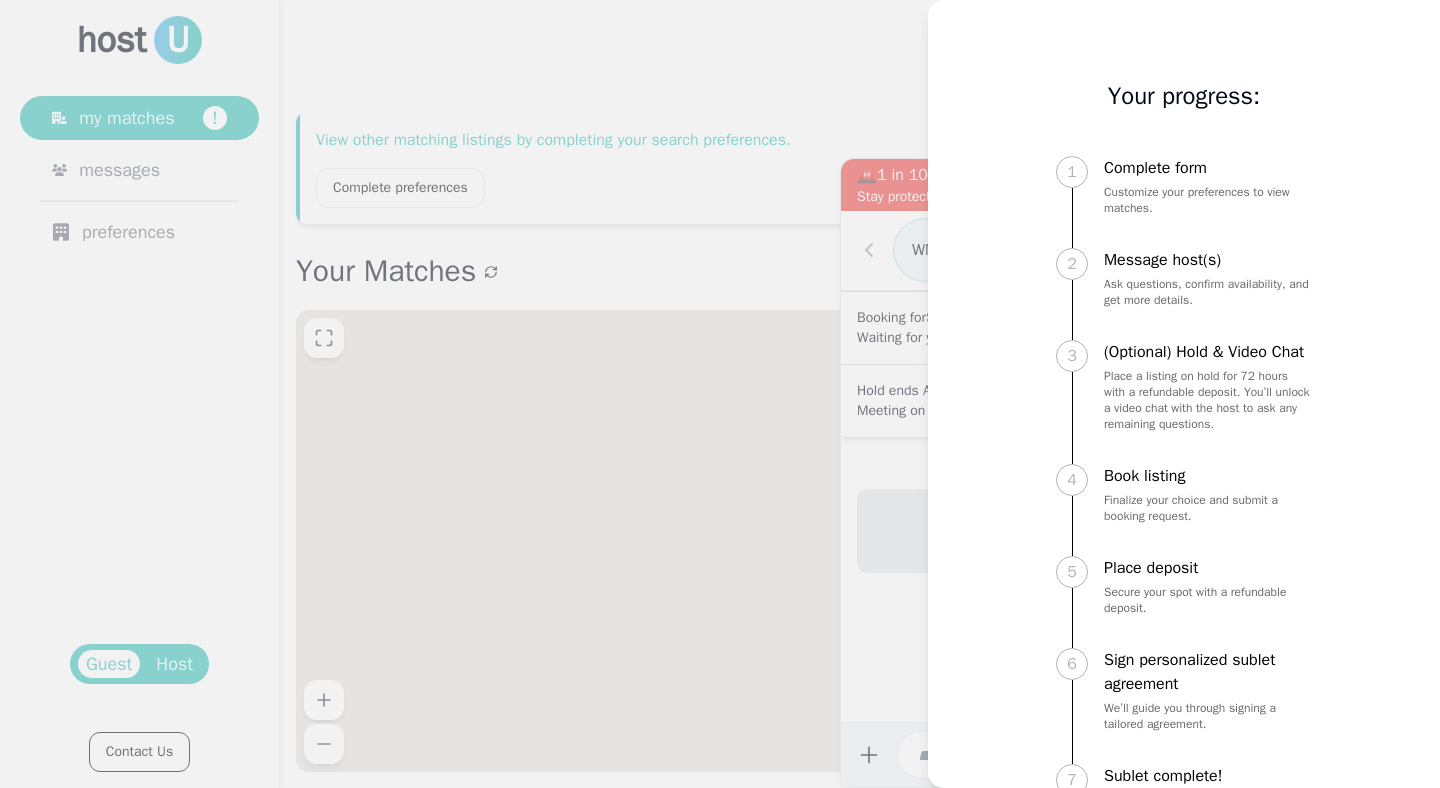 scroll, scrollTop: 0, scrollLeft: 0, axis: both 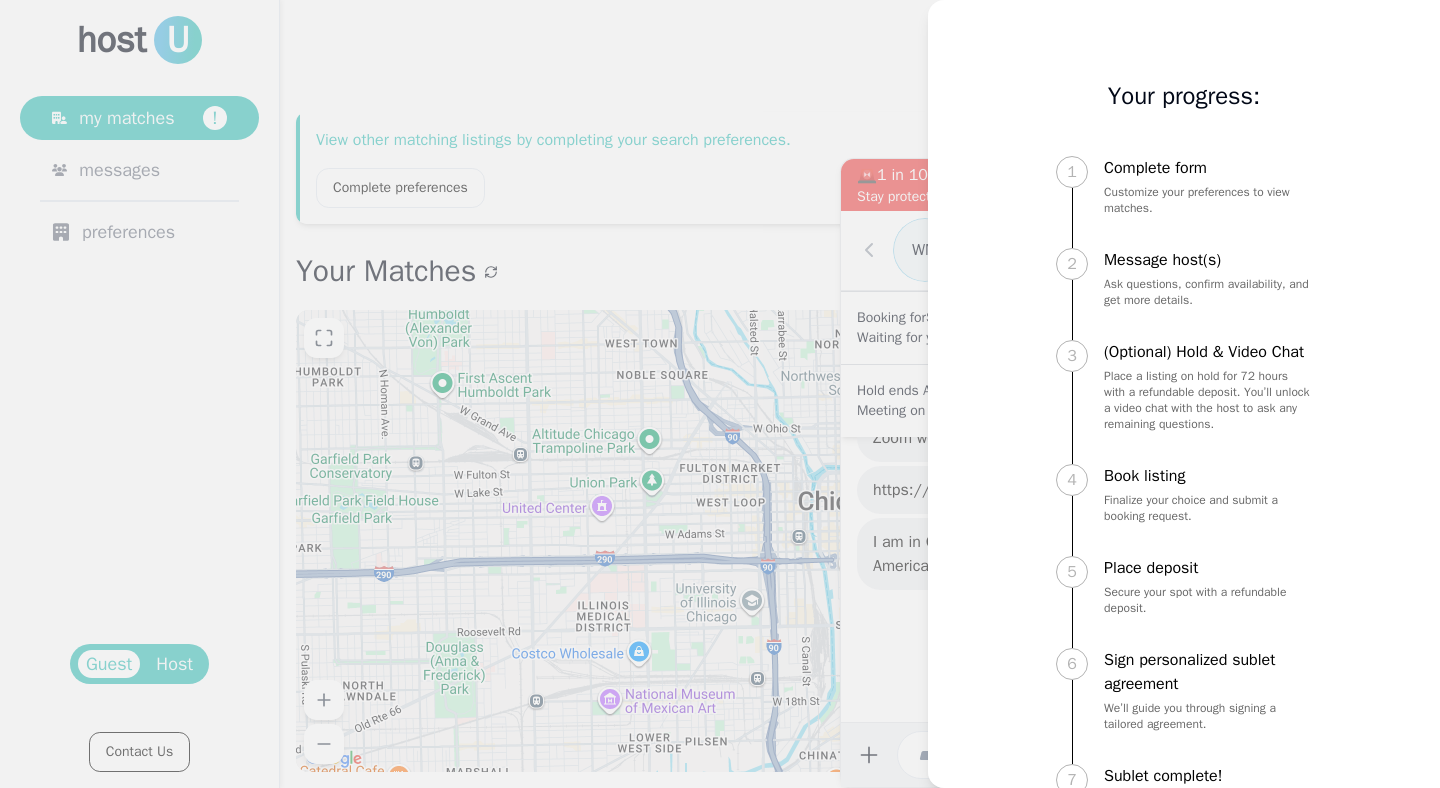 click at bounding box center (720, 394) 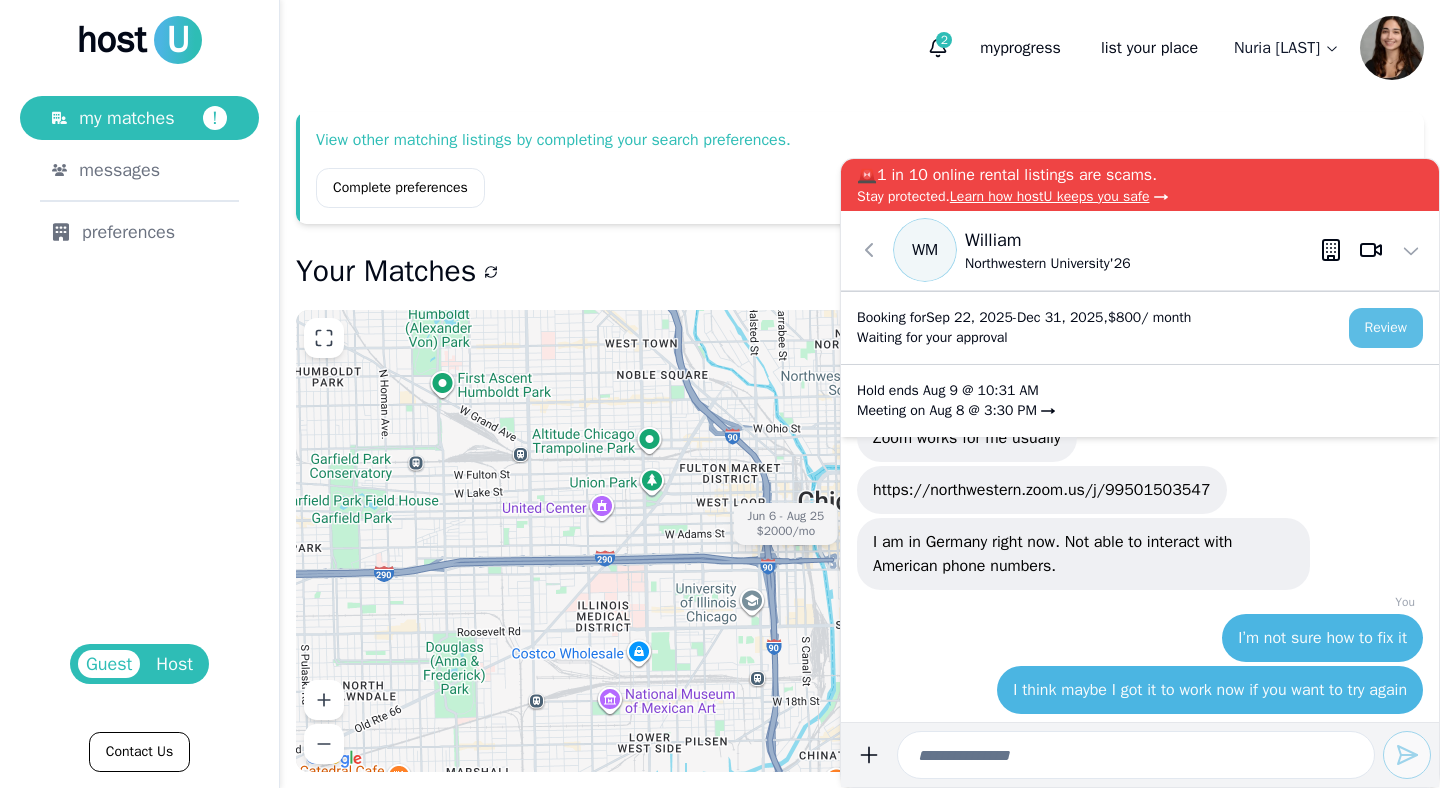 click on "Review" at bounding box center [1386, 328] 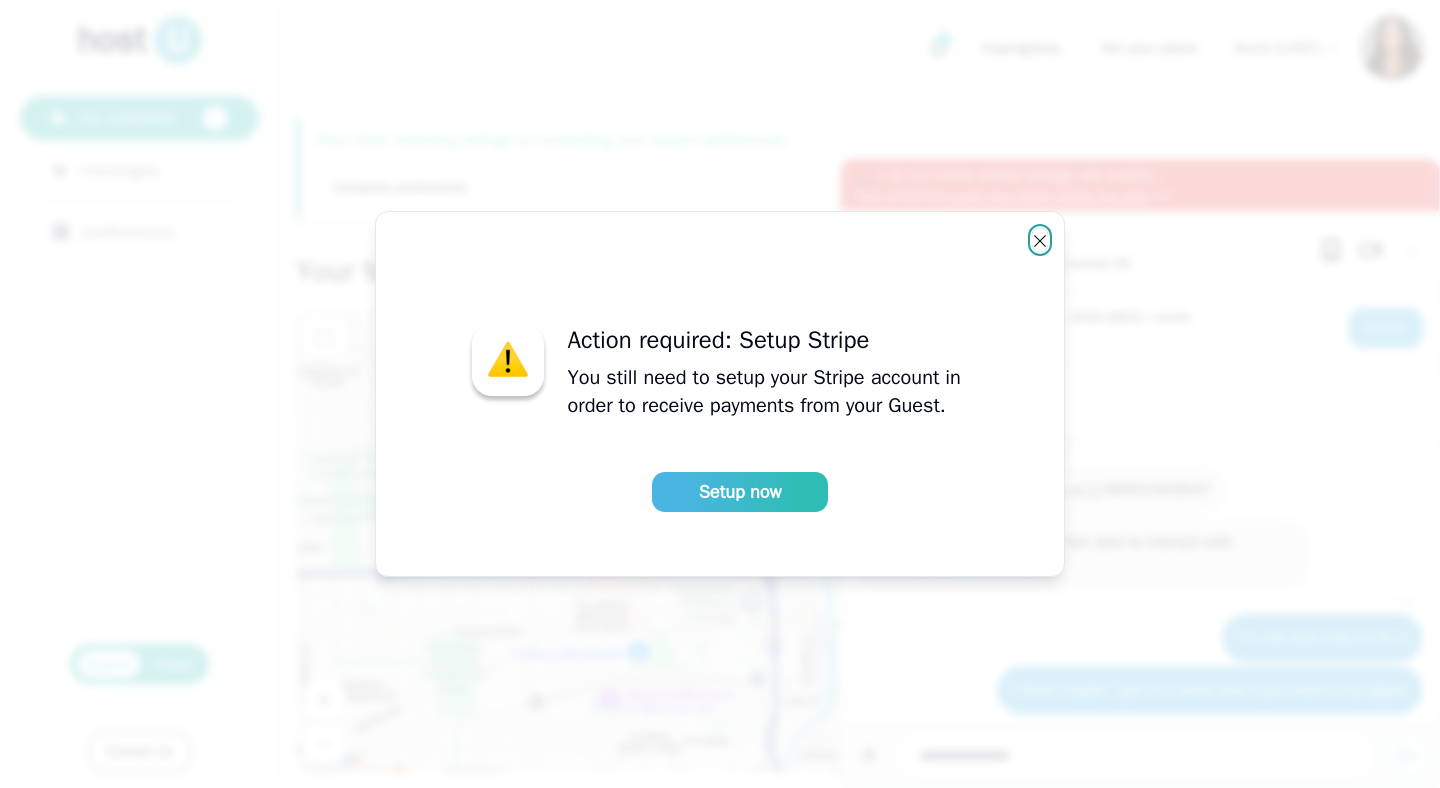 click 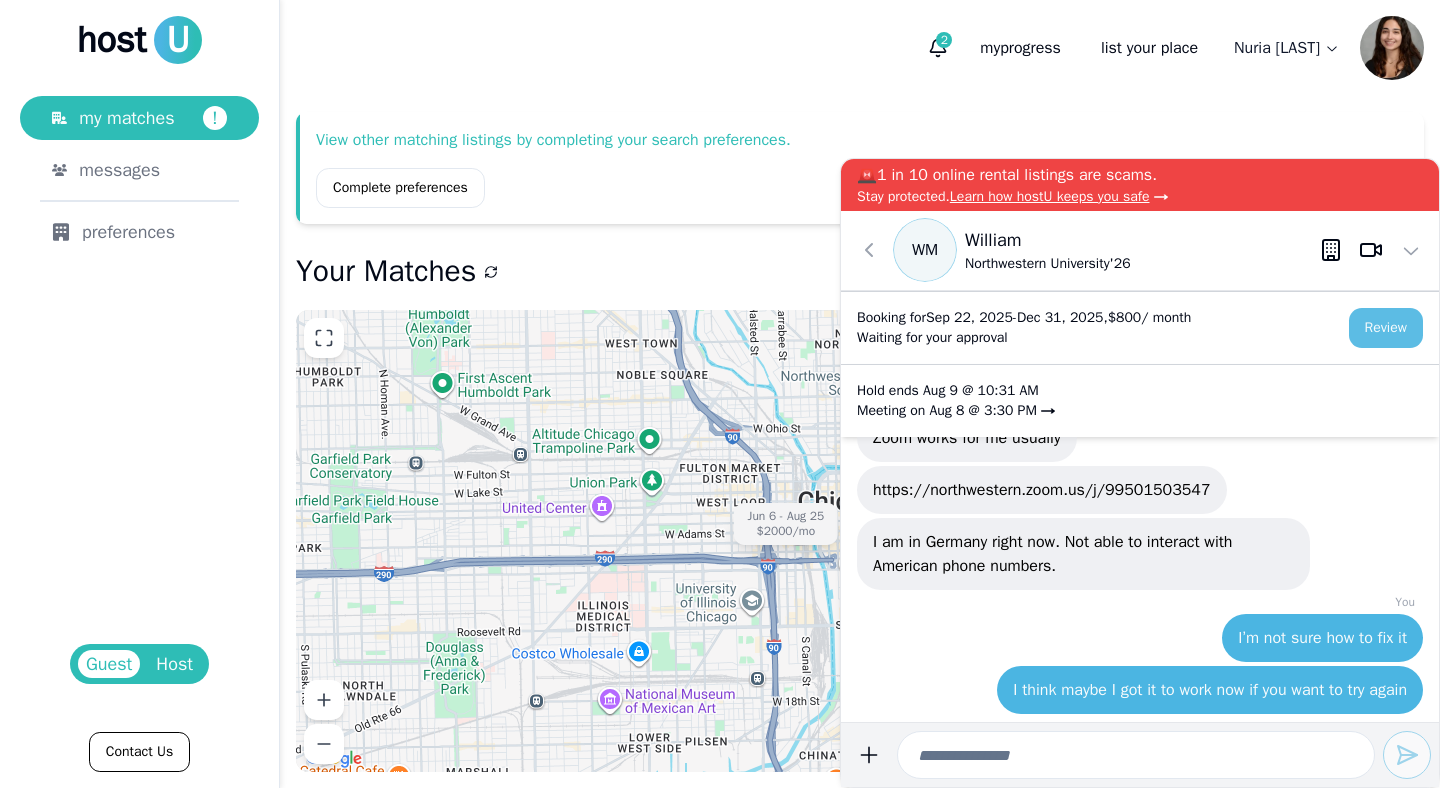 click on "Review" at bounding box center (1386, 328) 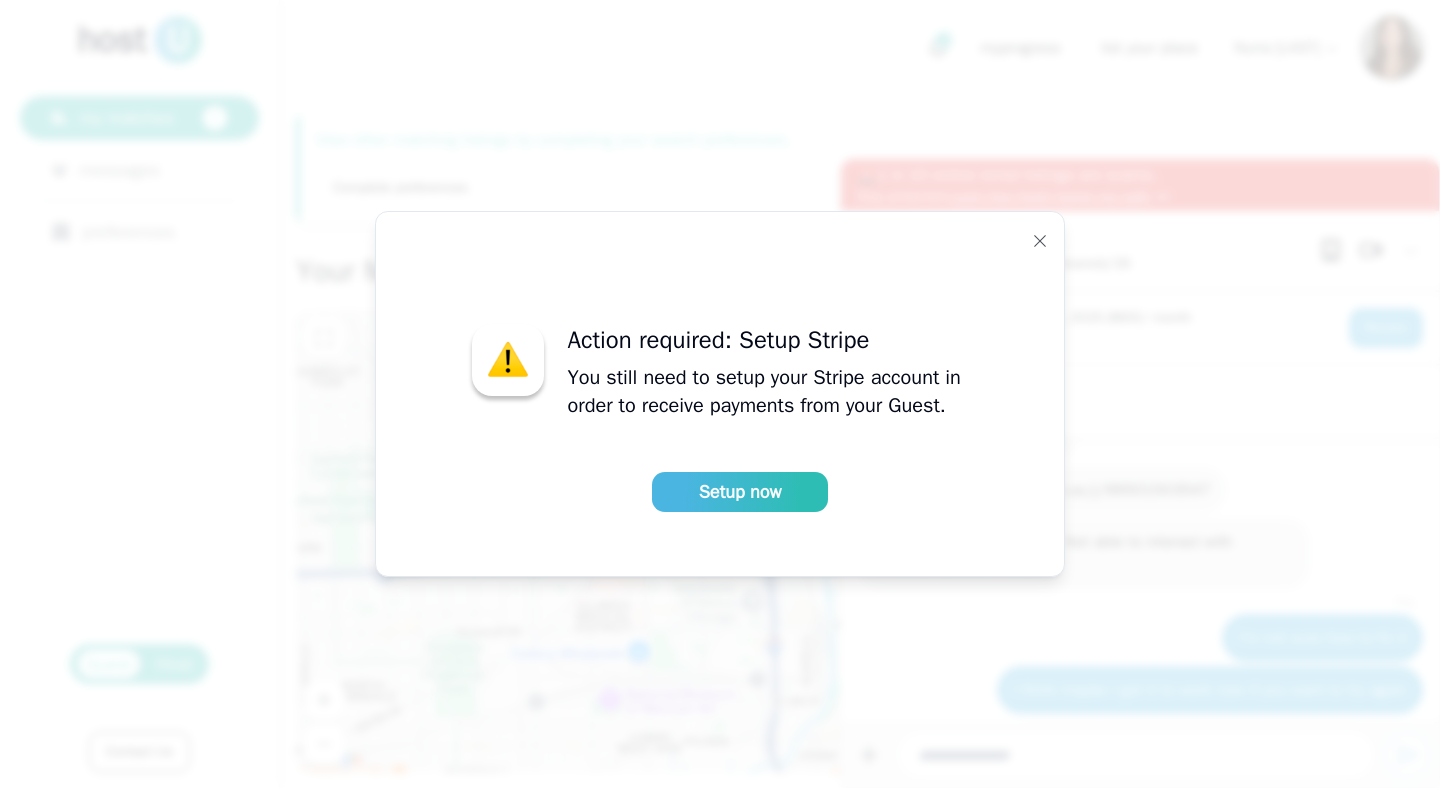 click on "Setup Stripe Action required: Setup Stripe You still need to setup your Stripe account in order to receive payments from your Guest. Setup now Close" at bounding box center (720, 394) 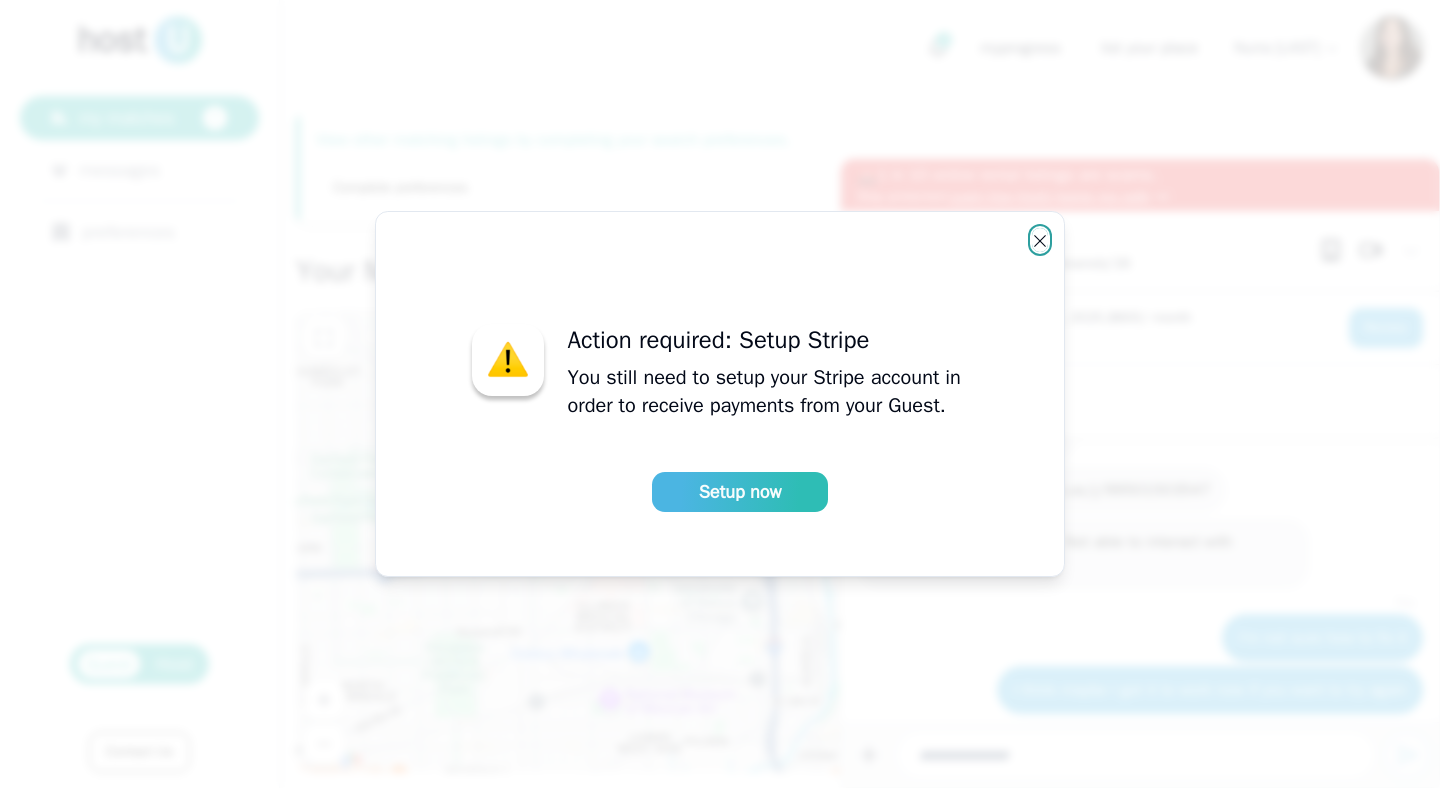 click 